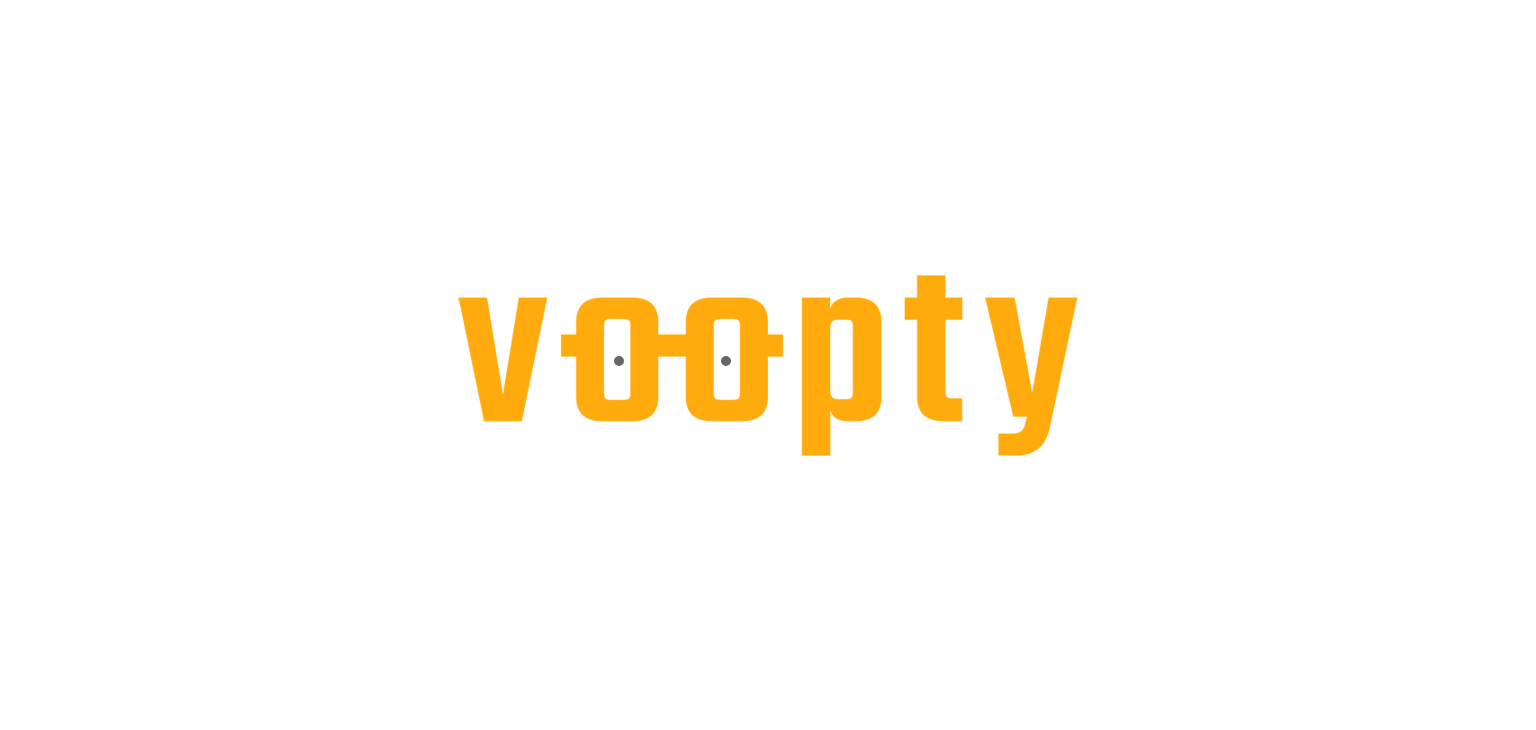 scroll, scrollTop: 0, scrollLeft: 0, axis: both 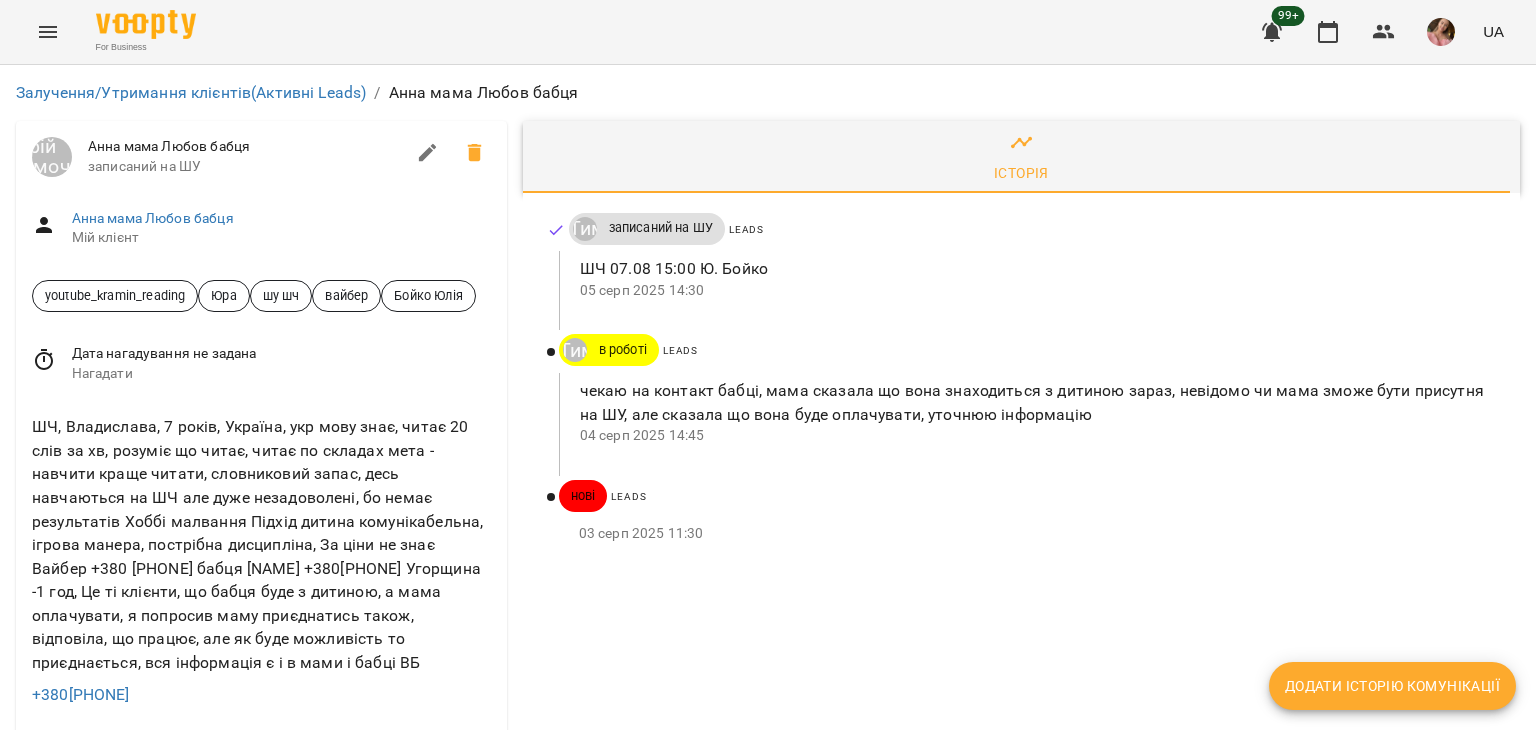 click on "Історія Юрій Тимочко записаний на ШУ Leads ШЧ 07.08 15:00 Ю. Бойко 05 серп 2025 14:30 Юрій Тимочко в роботі Leads чекаю на контакт бабці, мама сказала що вона знаходиться з дитиною зараз, невідомо чи мама зможе бути присутня на ШУ, але сказала що вона буде оплачувати, уточнюю інформацію 04 серп 2025 14:45 нові Leads 03 серп 2025 11:30" at bounding box center (1021, 930) 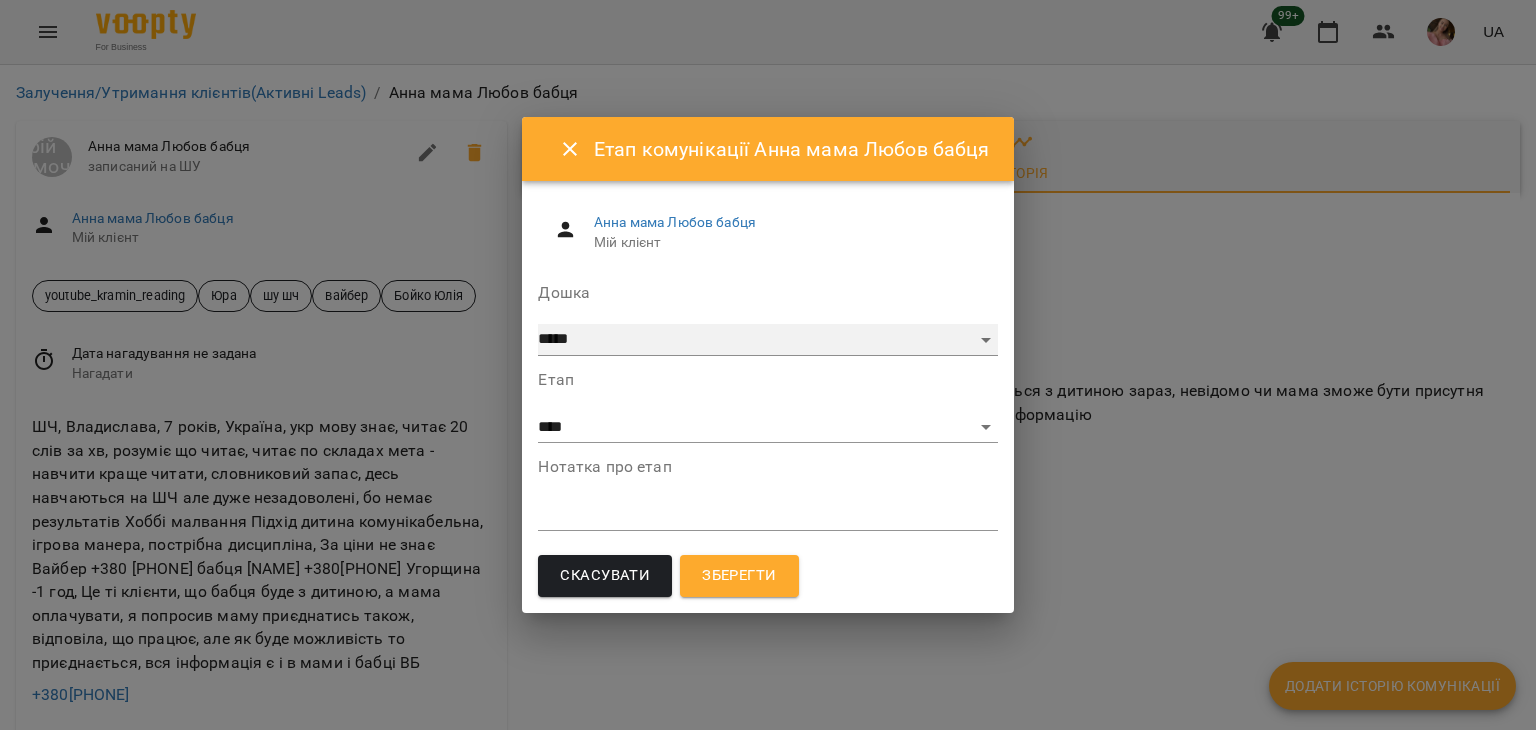 click on "***** ******** ****** ********" at bounding box center [767, 340] 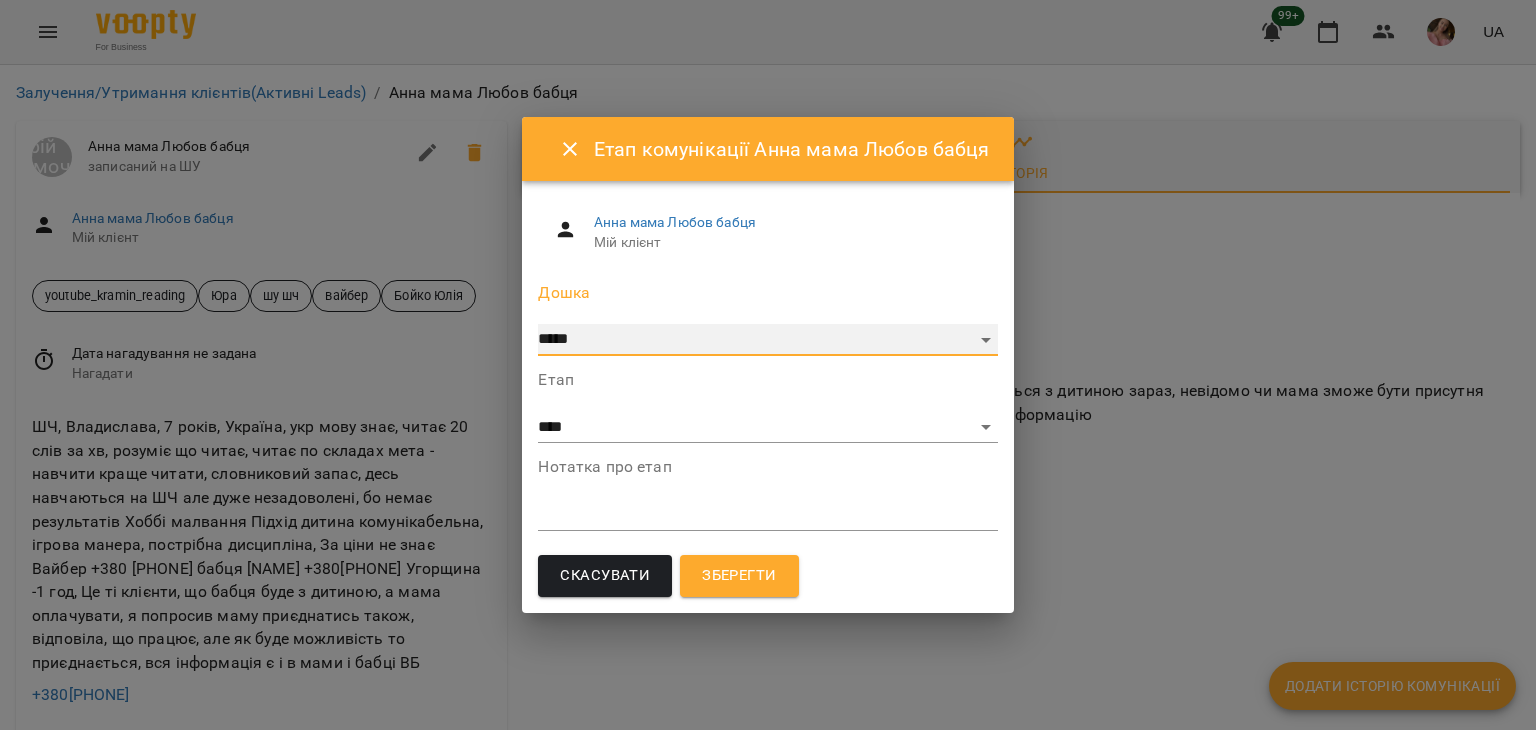 select on "**********" 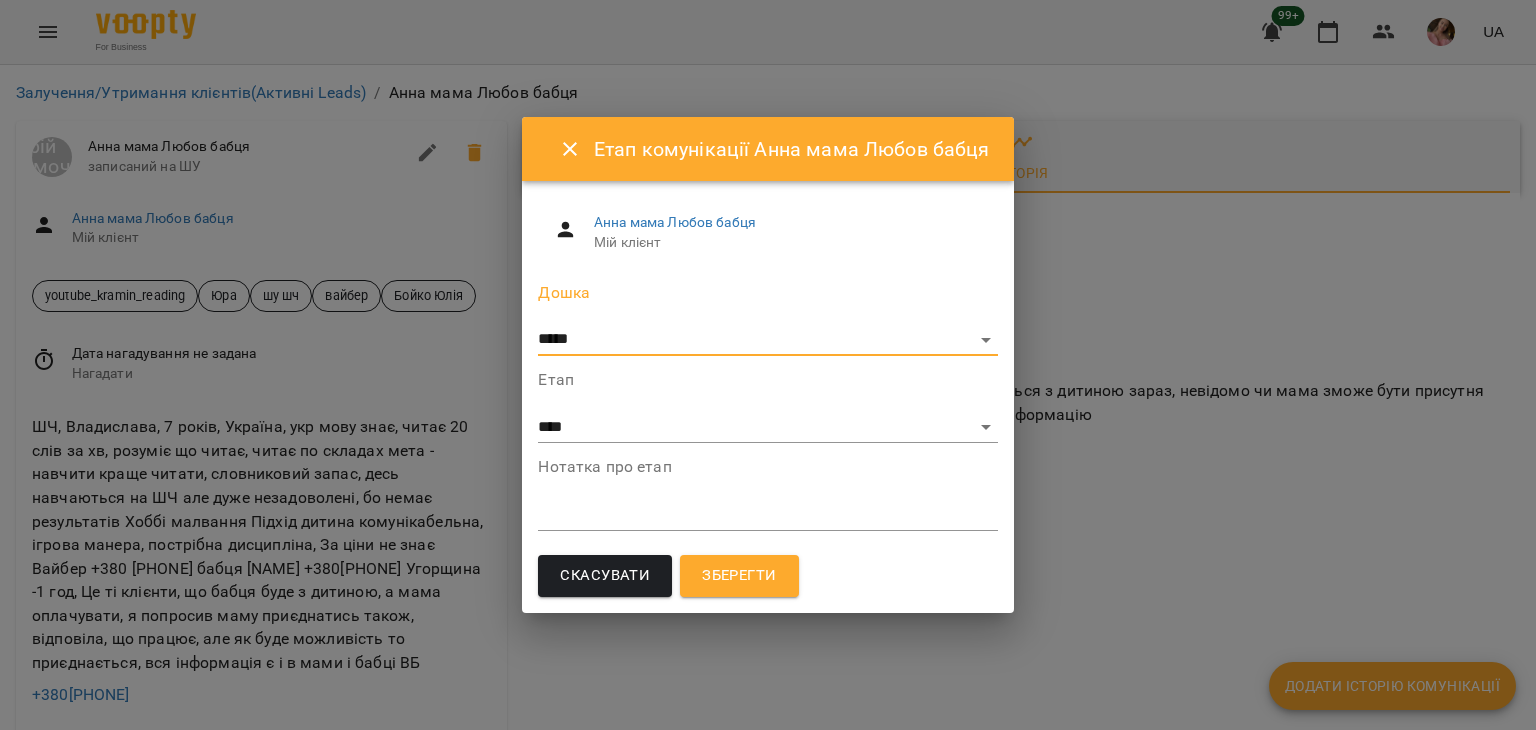 select on "*" 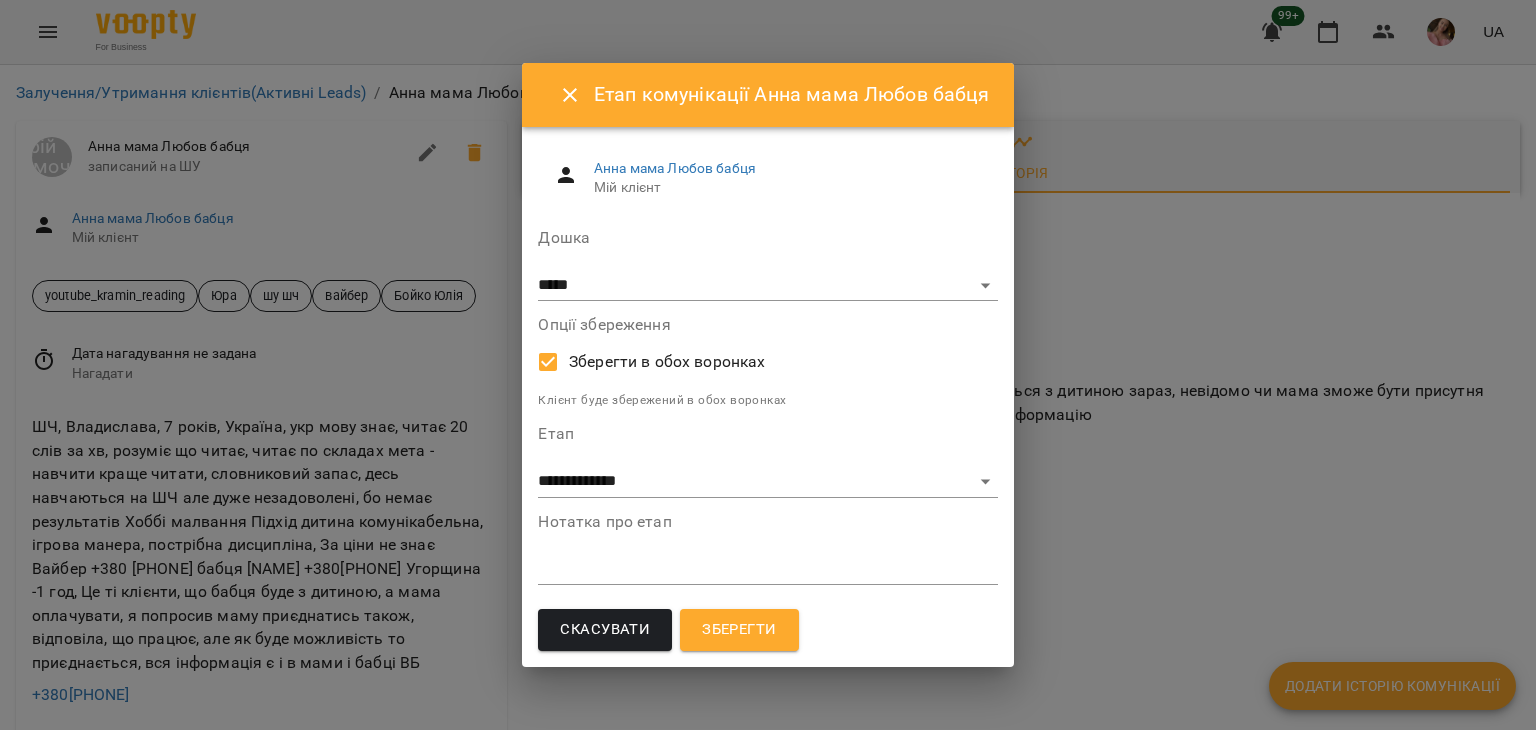 click on "**********" at bounding box center [767, 442] 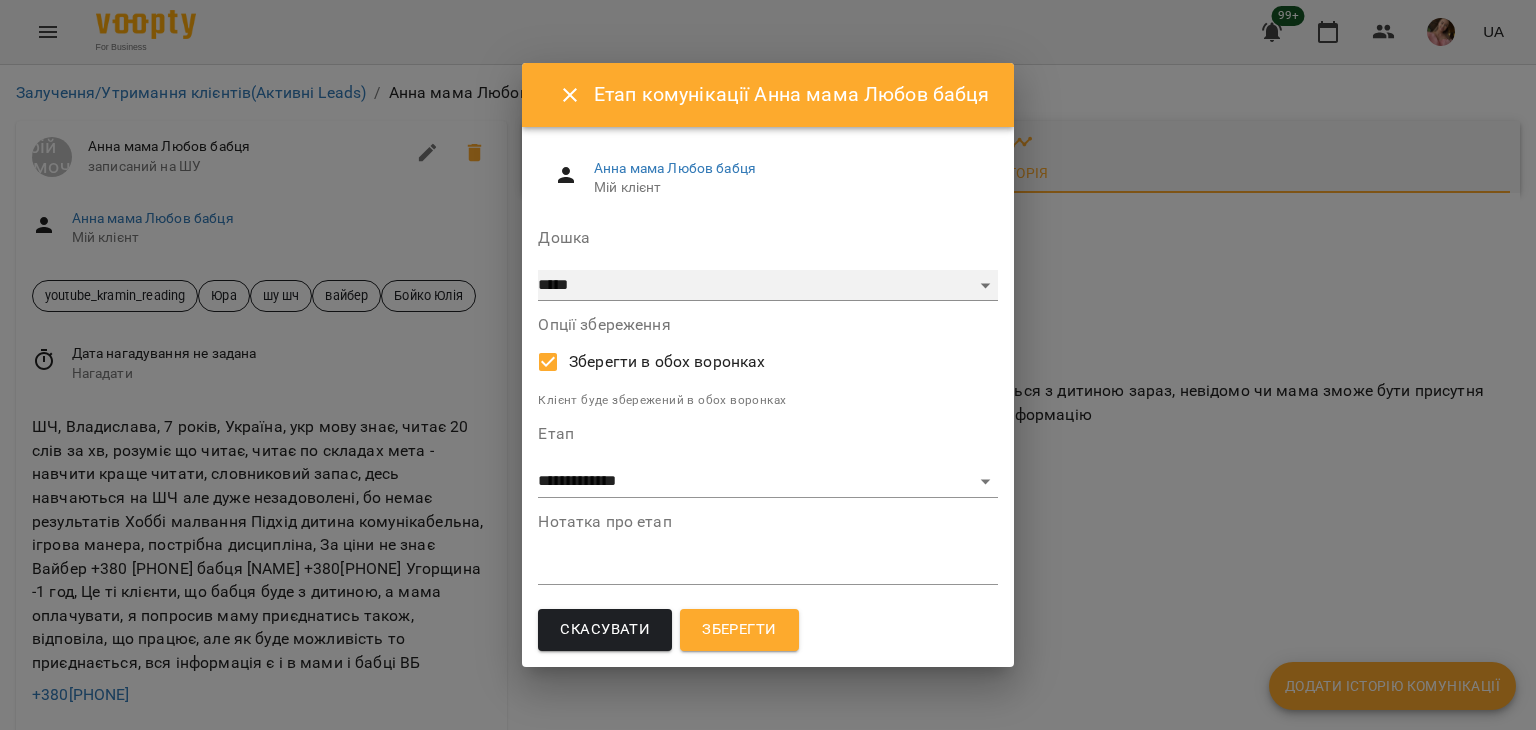 click on "***** ******** ****** ********" at bounding box center (767, 286) 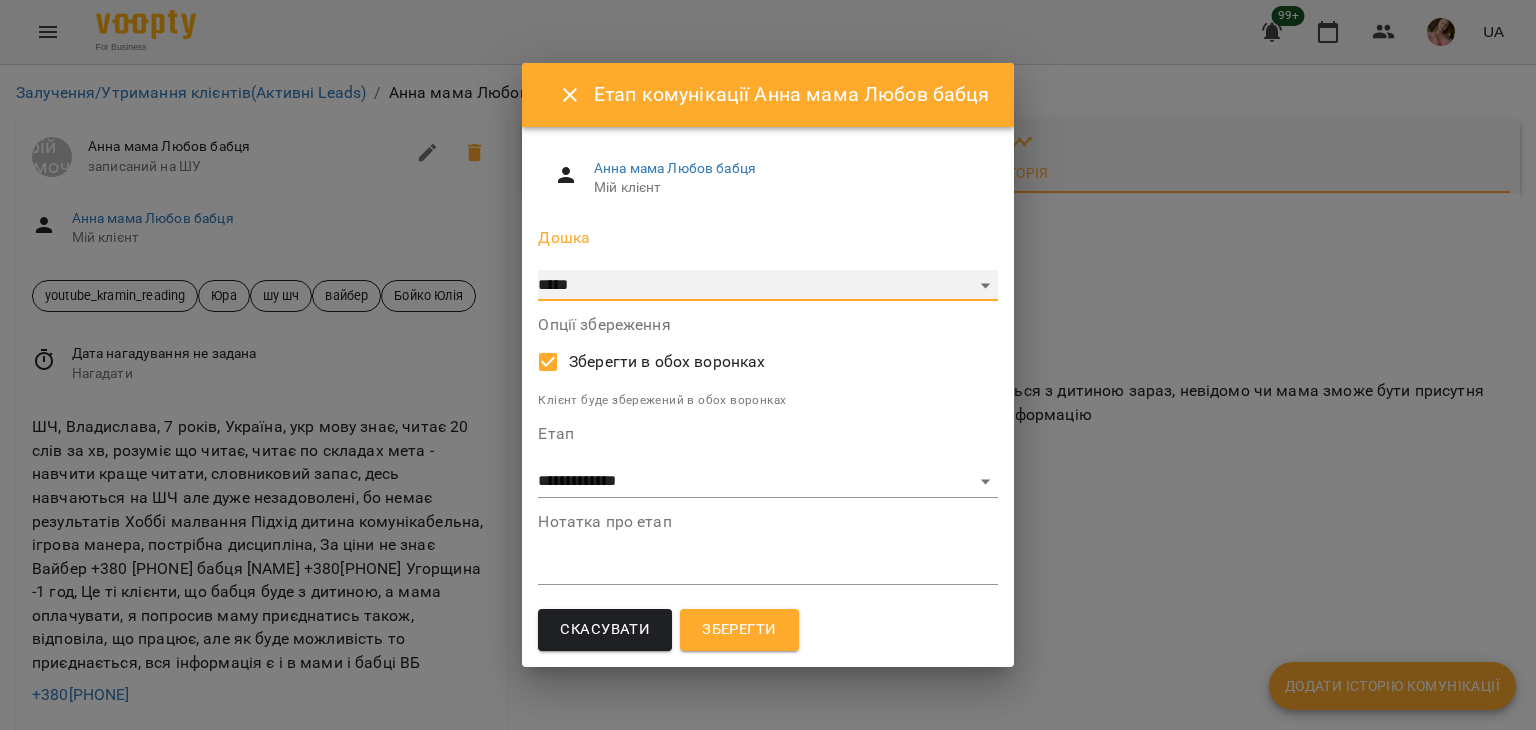 select on "**********" 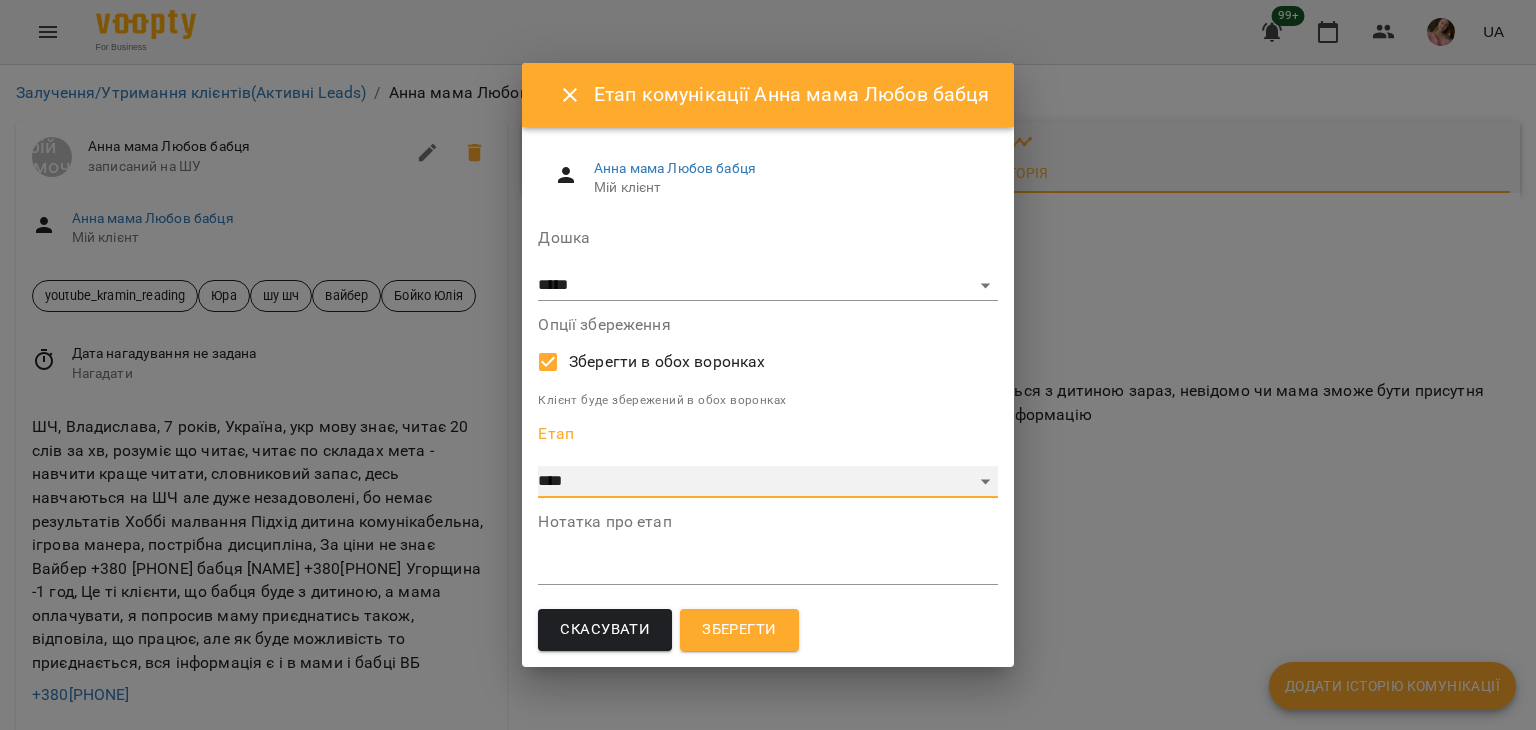 click on "**********" at bounding box center [767, 482] 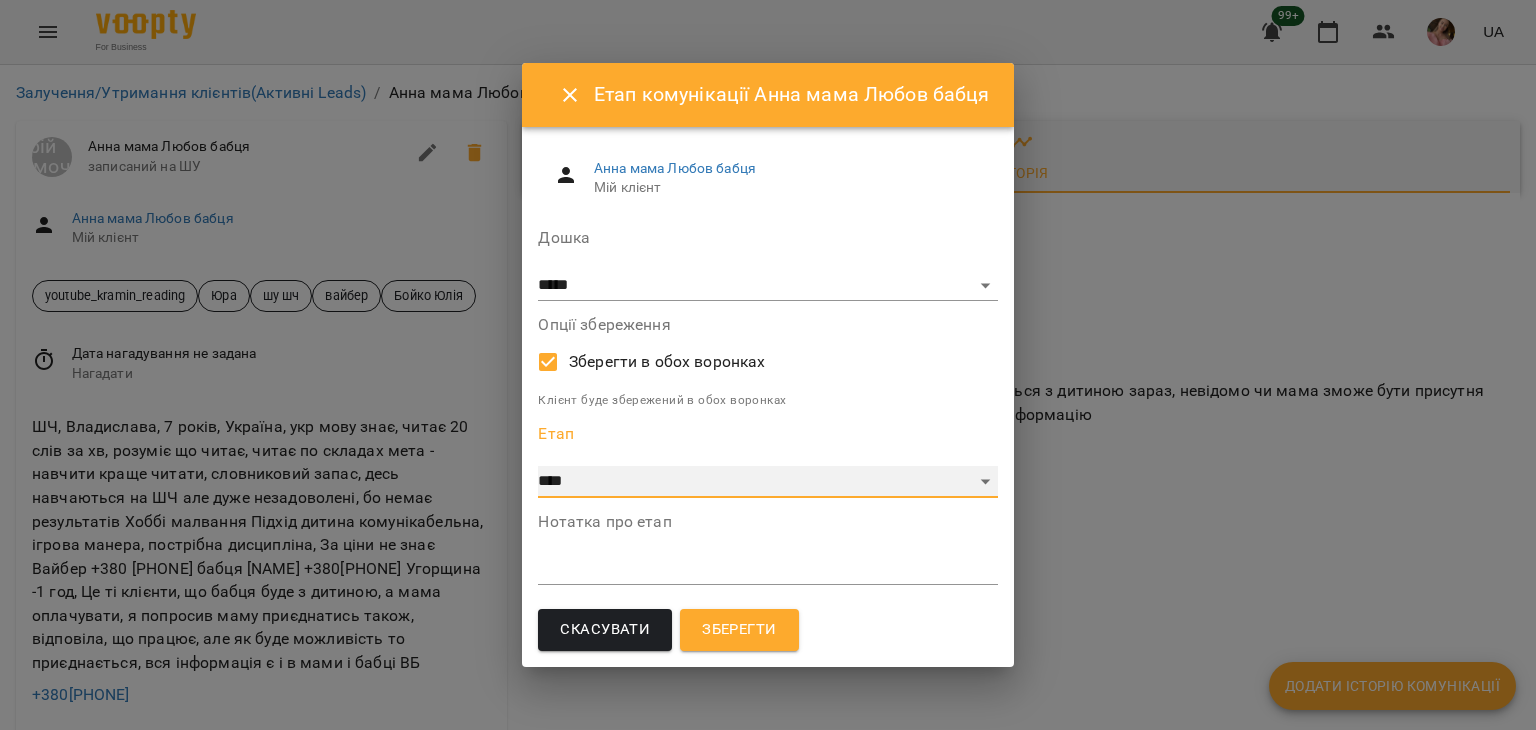 select on "**" 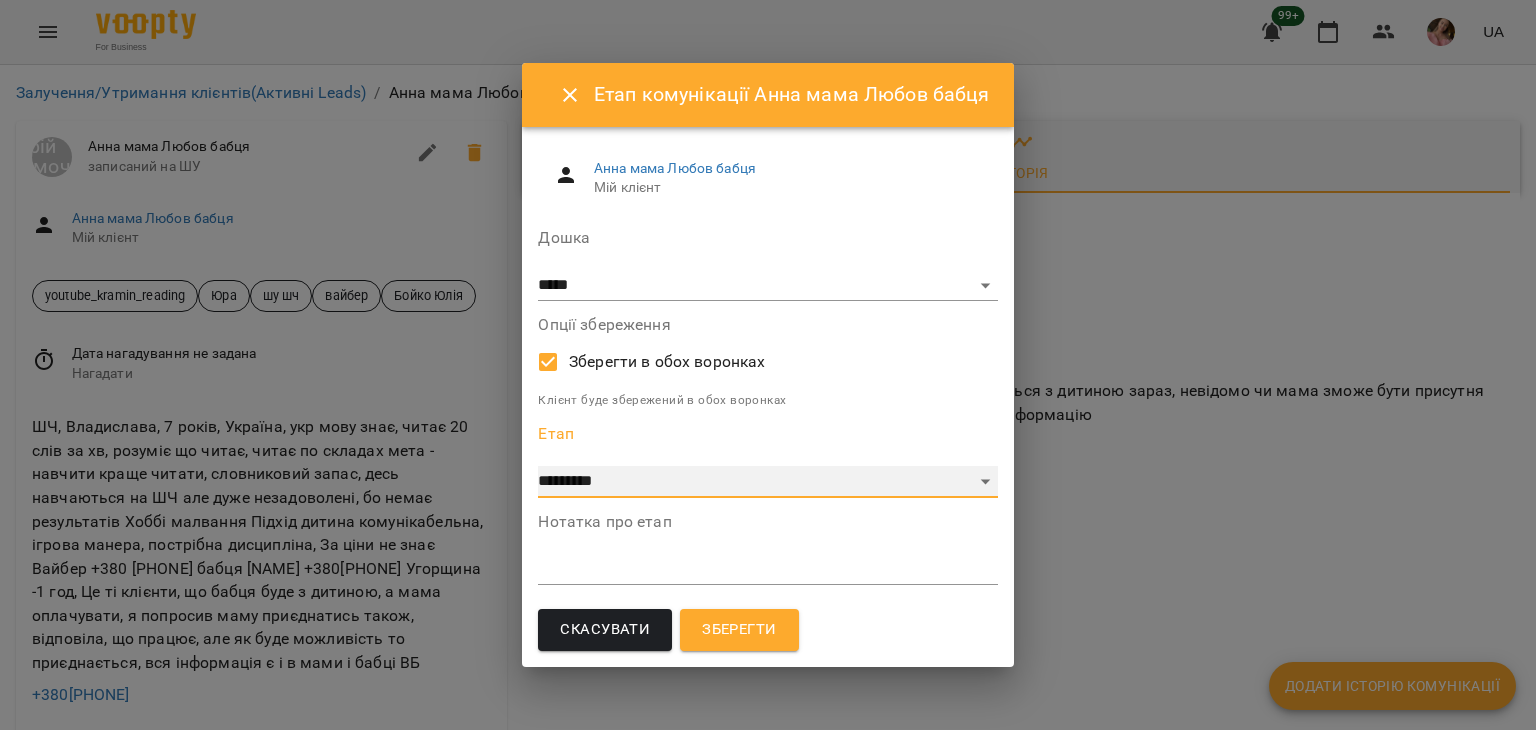 click on "**********" at bounding box center (767, 482) 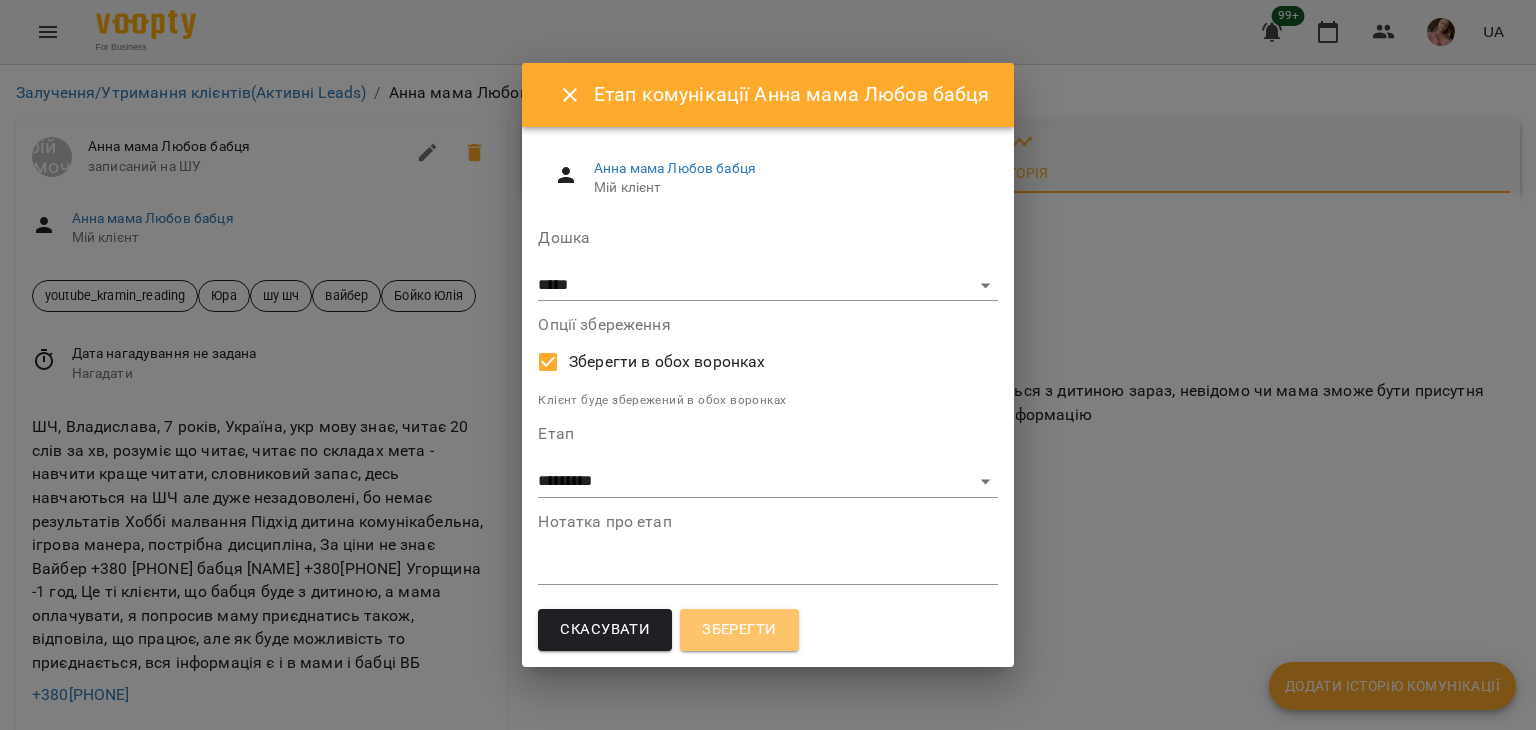 click on "Зберегти" at bounding box center (739, 630) 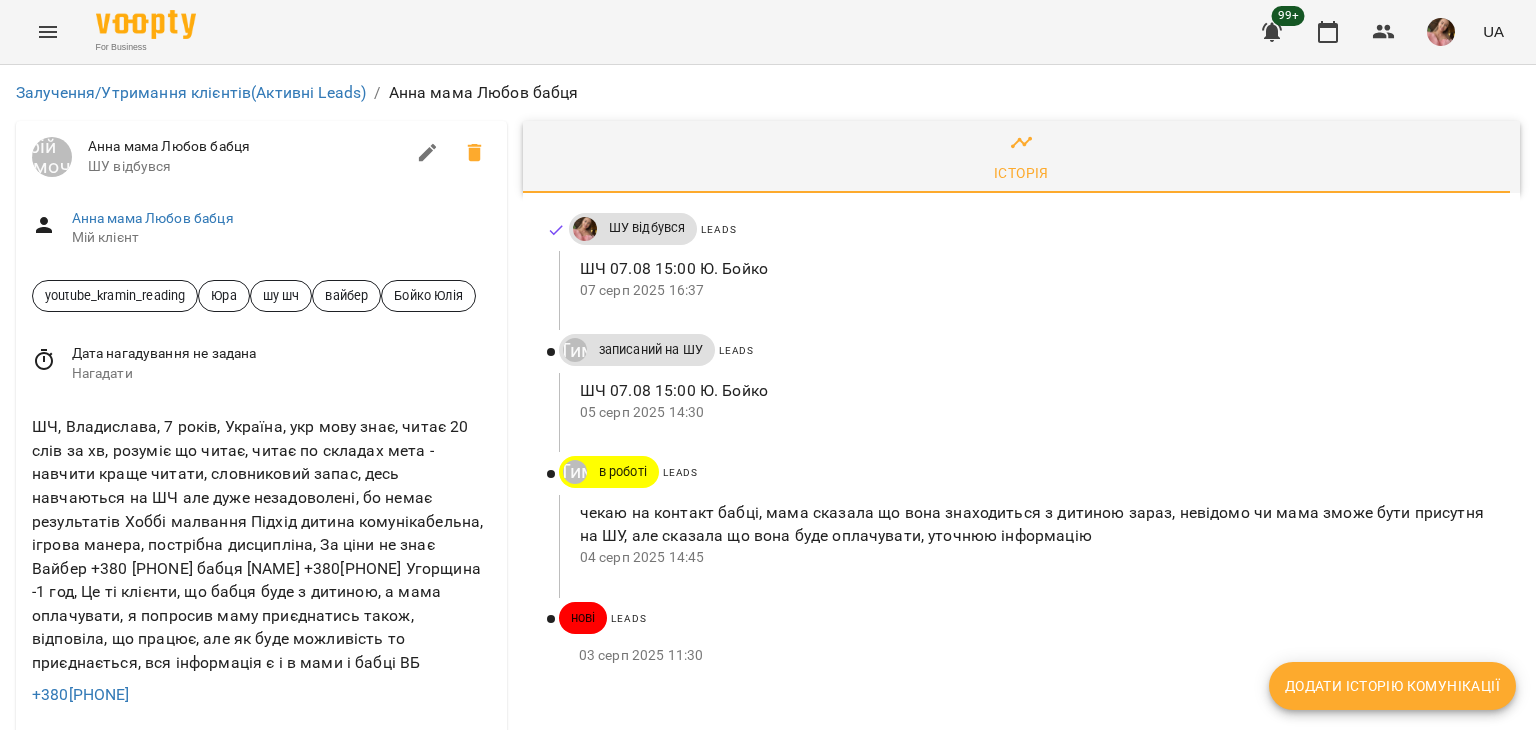 click on "Додати історію комунікації" at bounding box center [1392, 686] 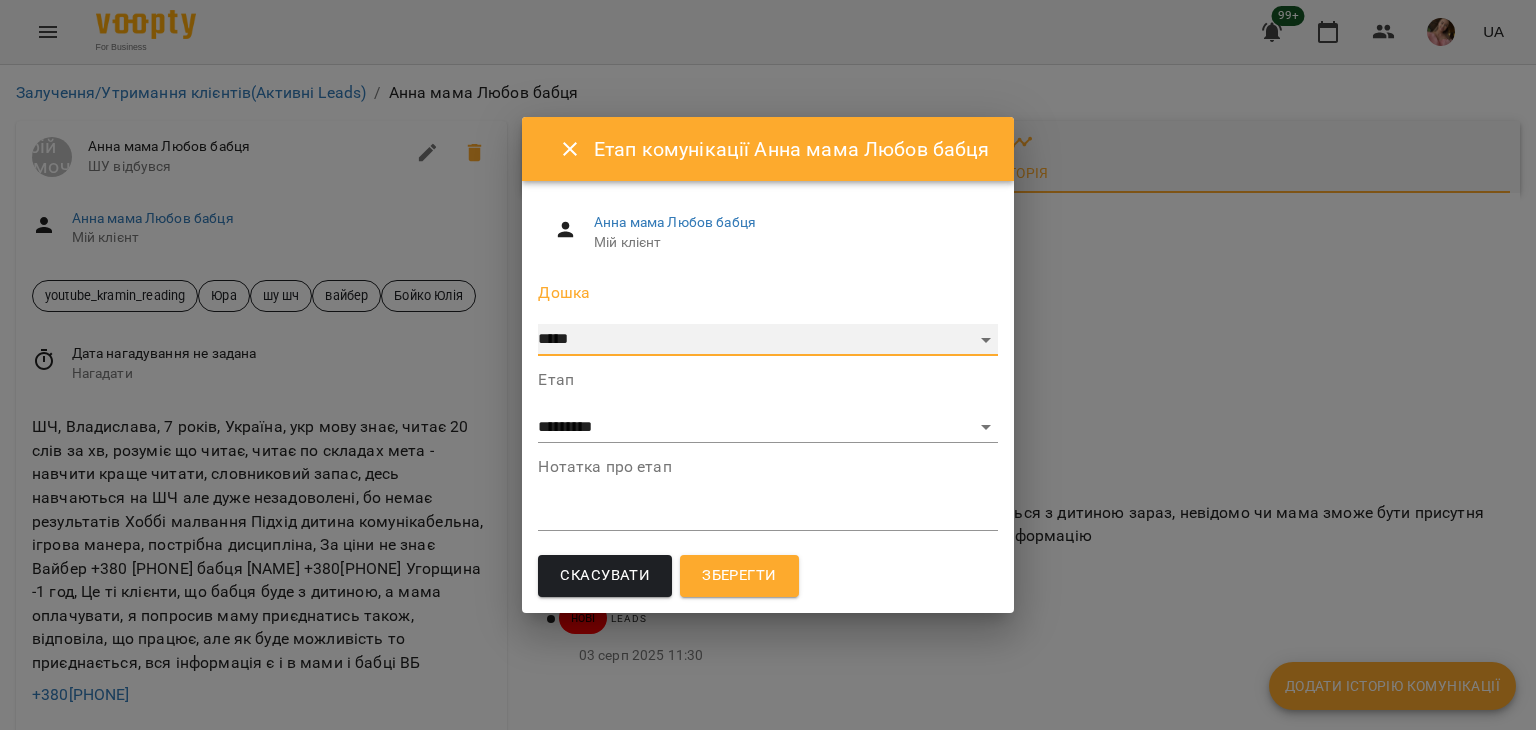 click on "***** ******** ****** ********" at bounding box center (767, 340) 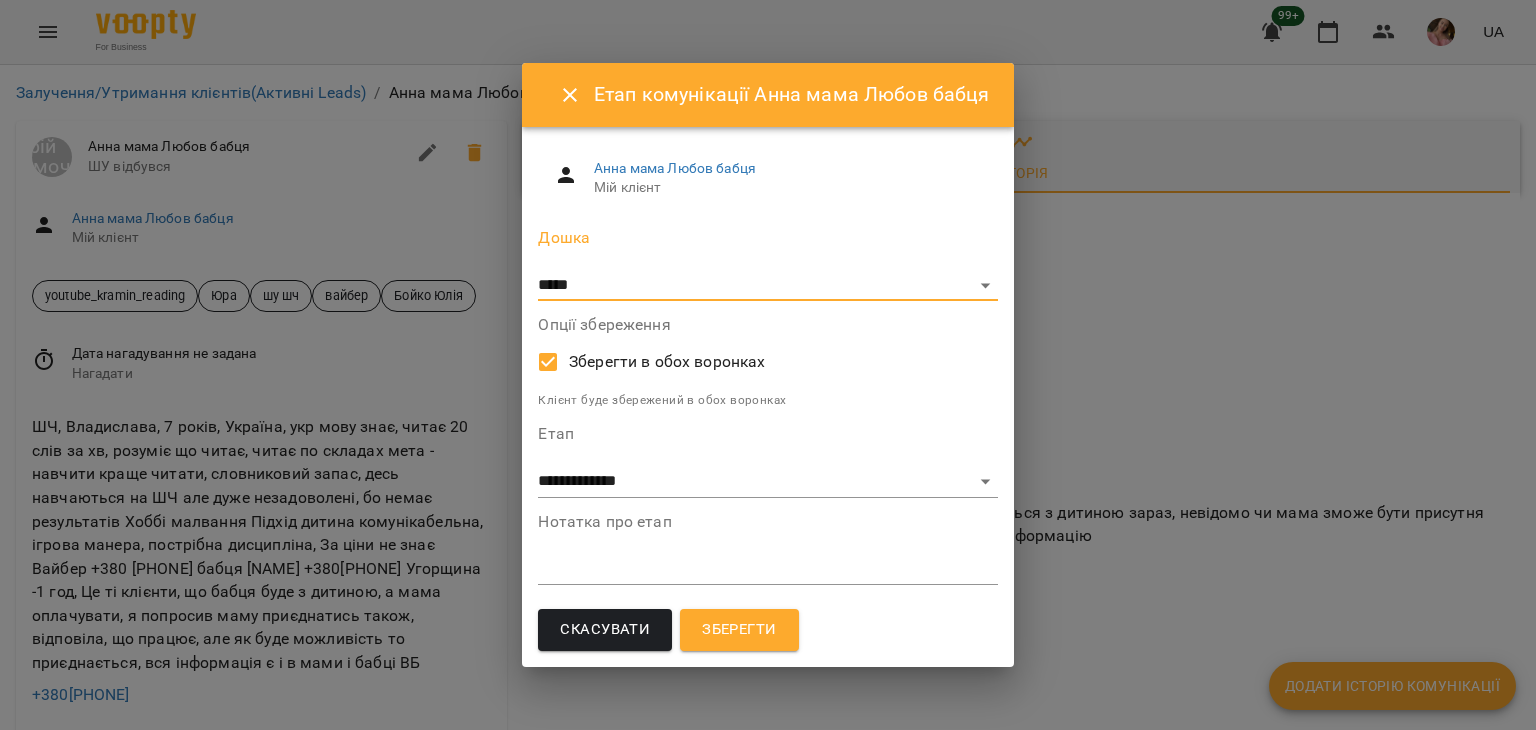 click on "Зберегти" at bounding box center (739, 630) 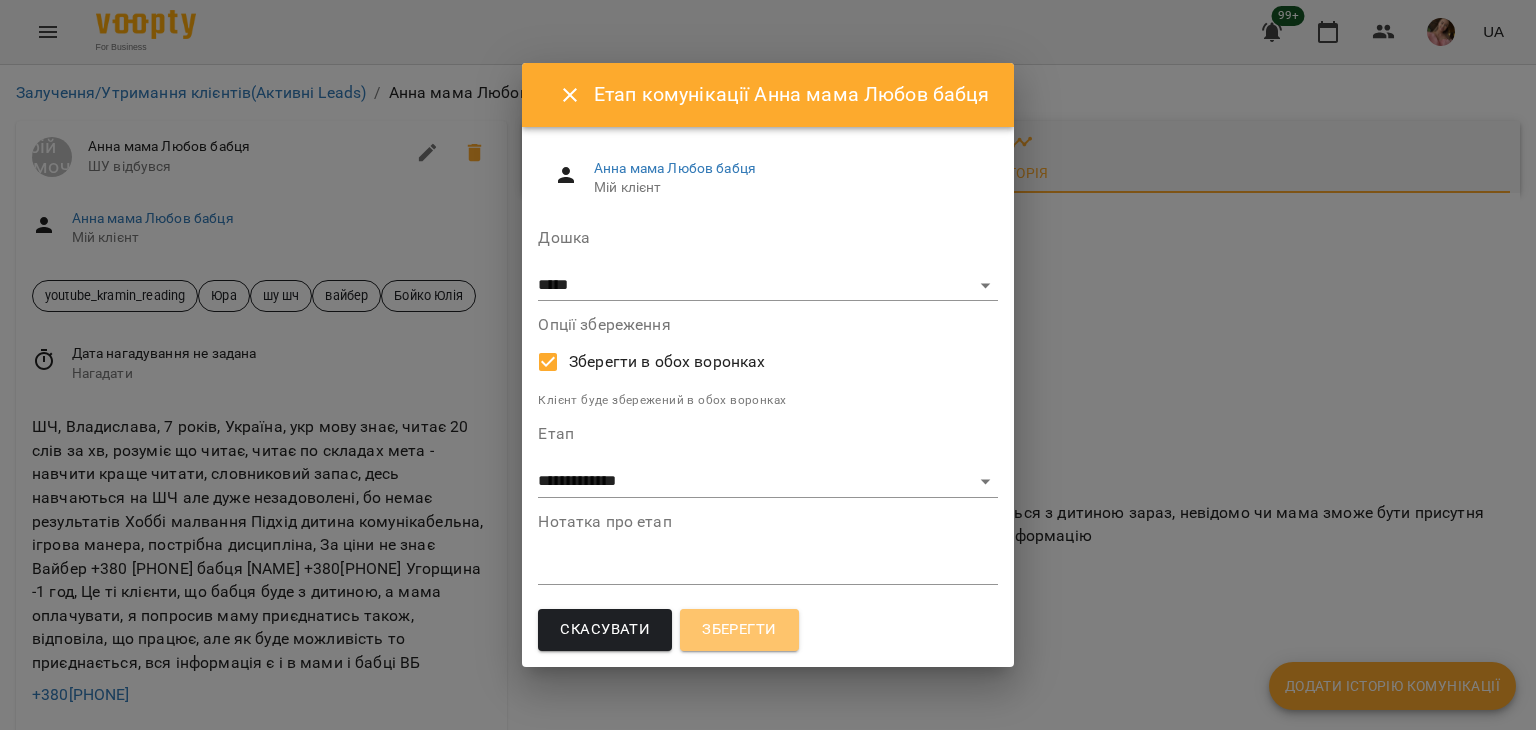 click on "Зберегти" at bounding box center (739, 630) 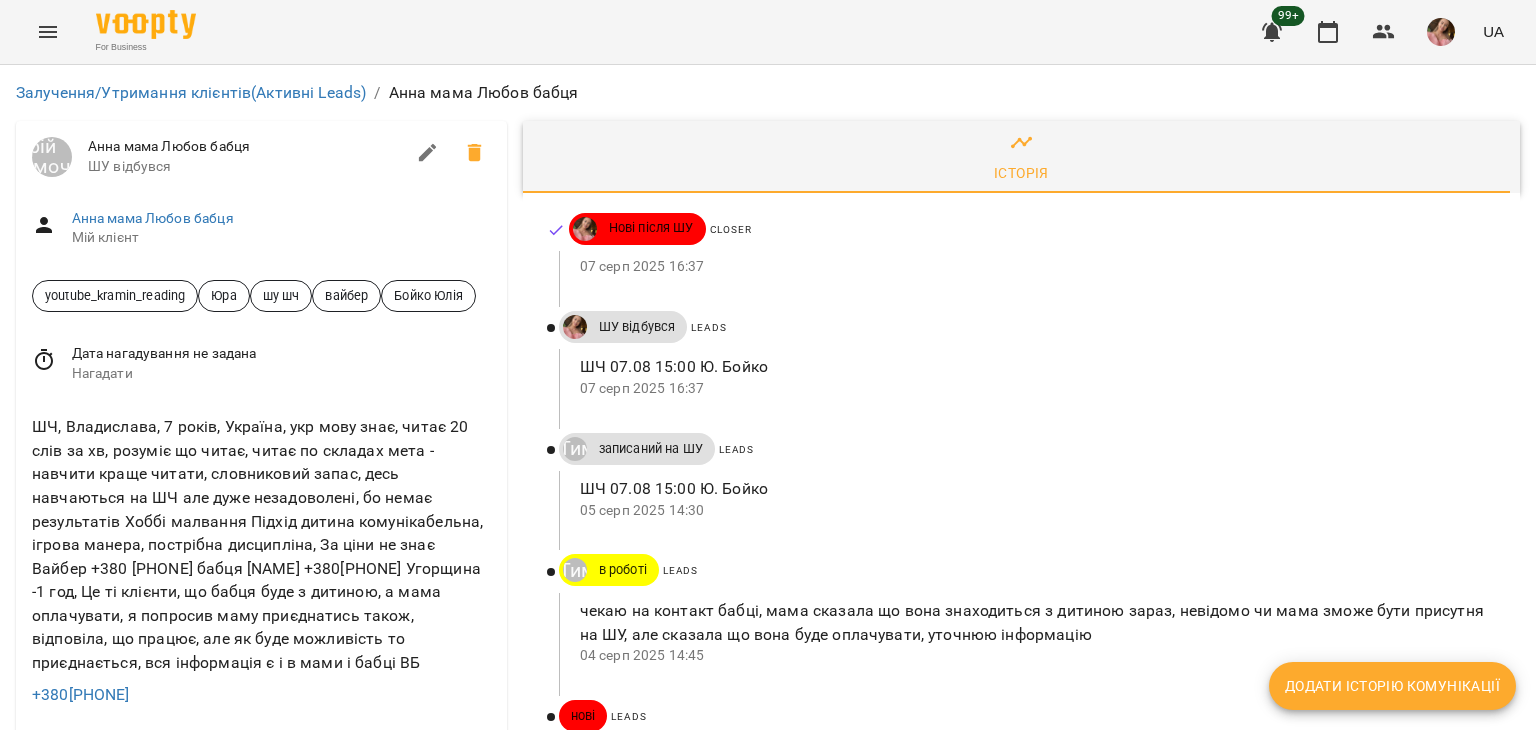 click on "Додати історію комунікації" at bounding box center (1392, 686) 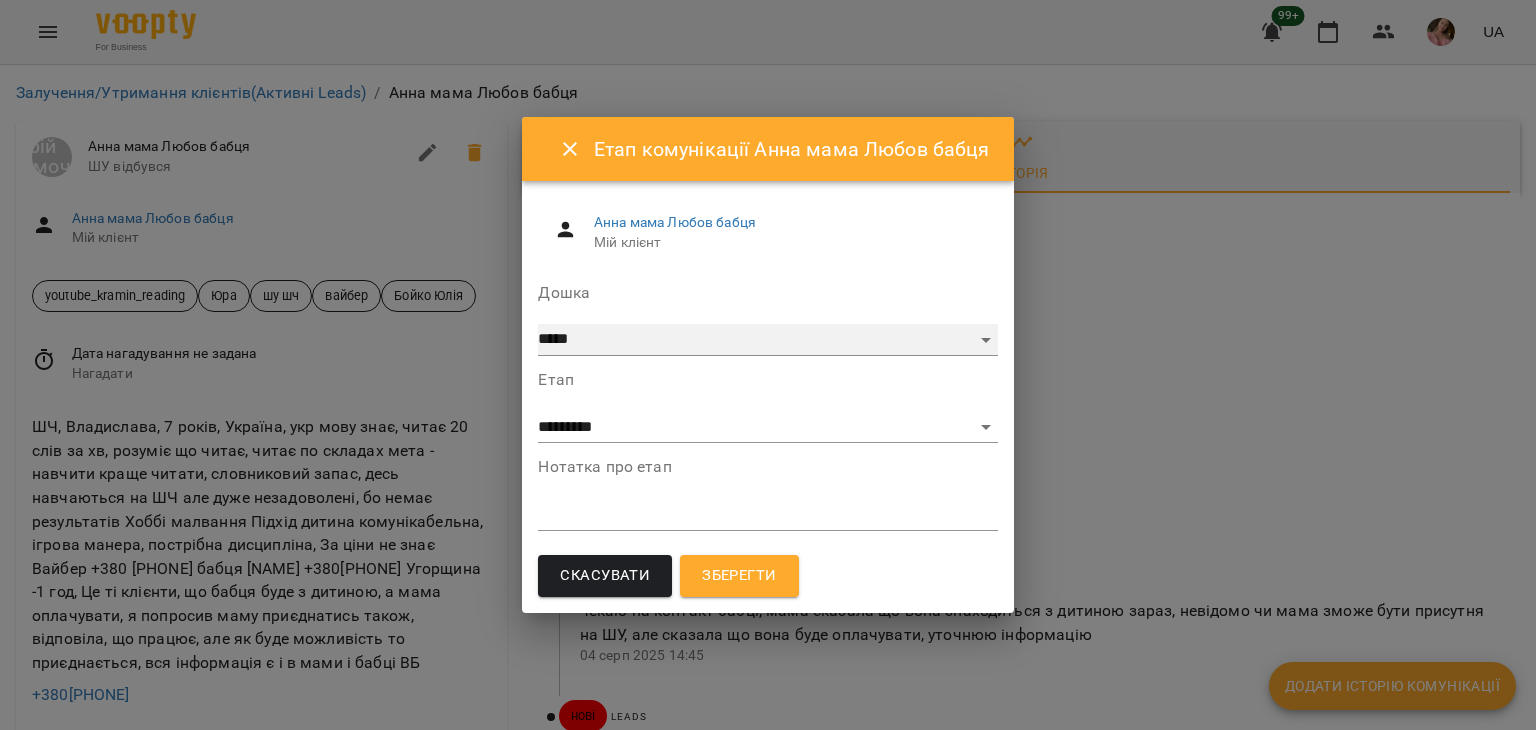 click on "***** ******** ****** ********" at bounding box center [767, 340] 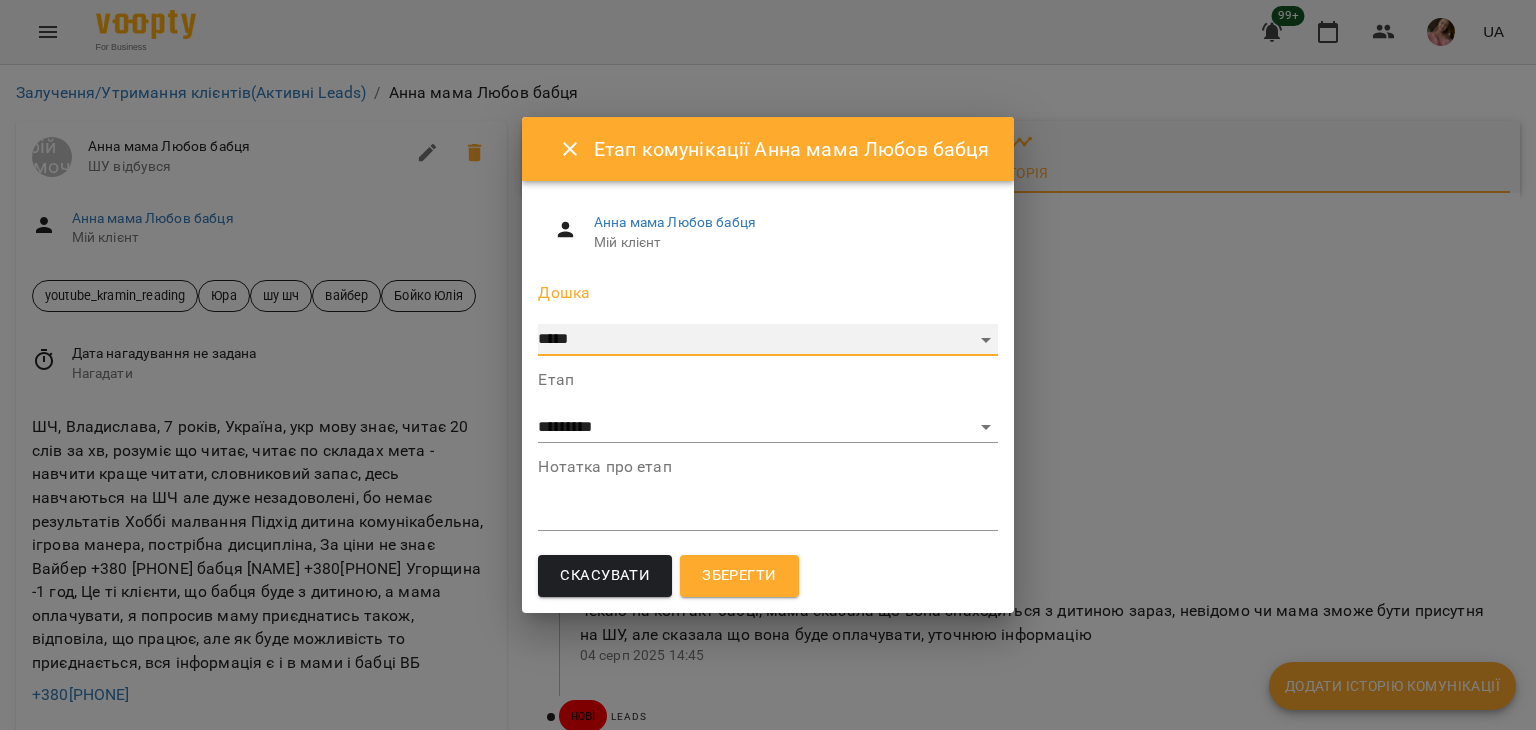 select on "**********" 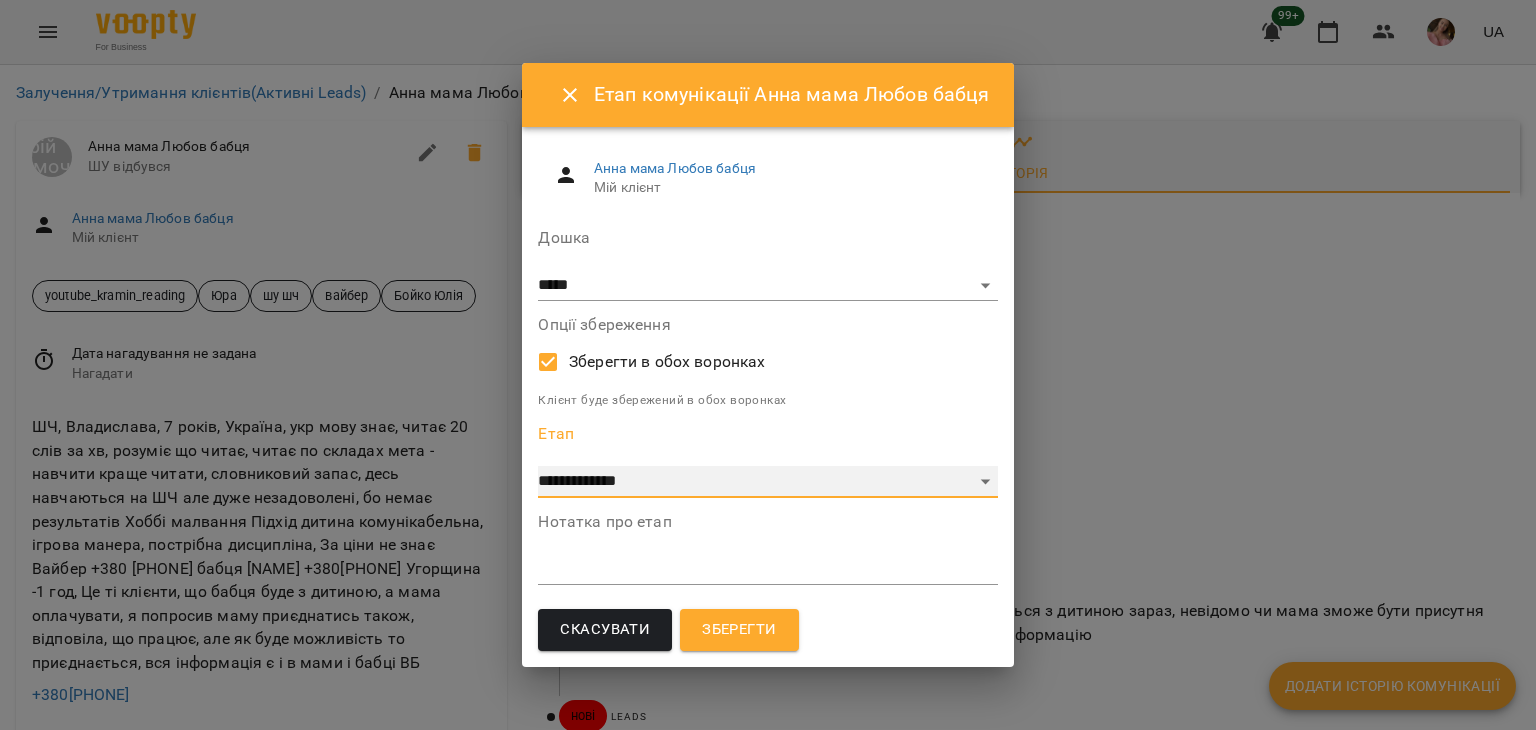 click on "**********" at bounding box center (767, 482) 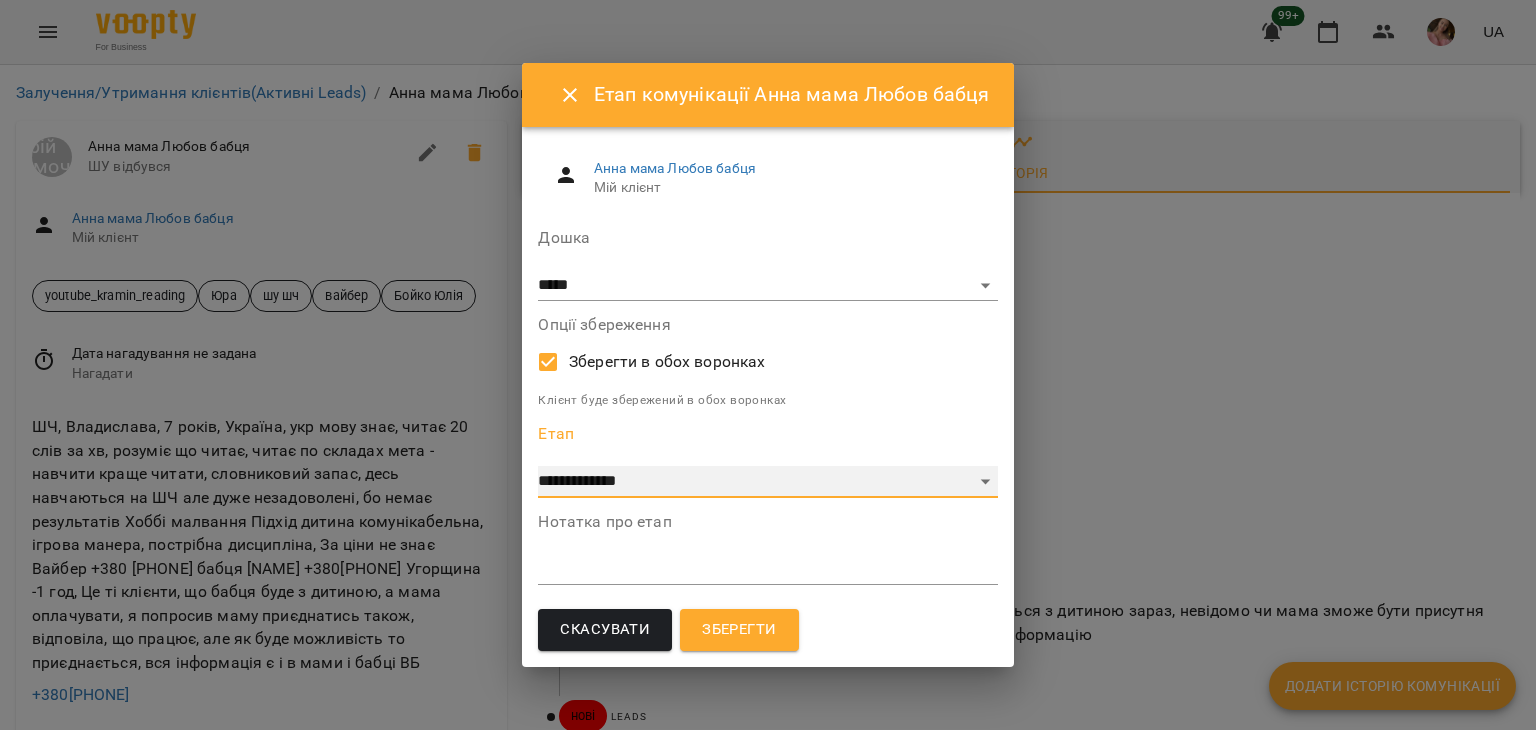 select on "*" 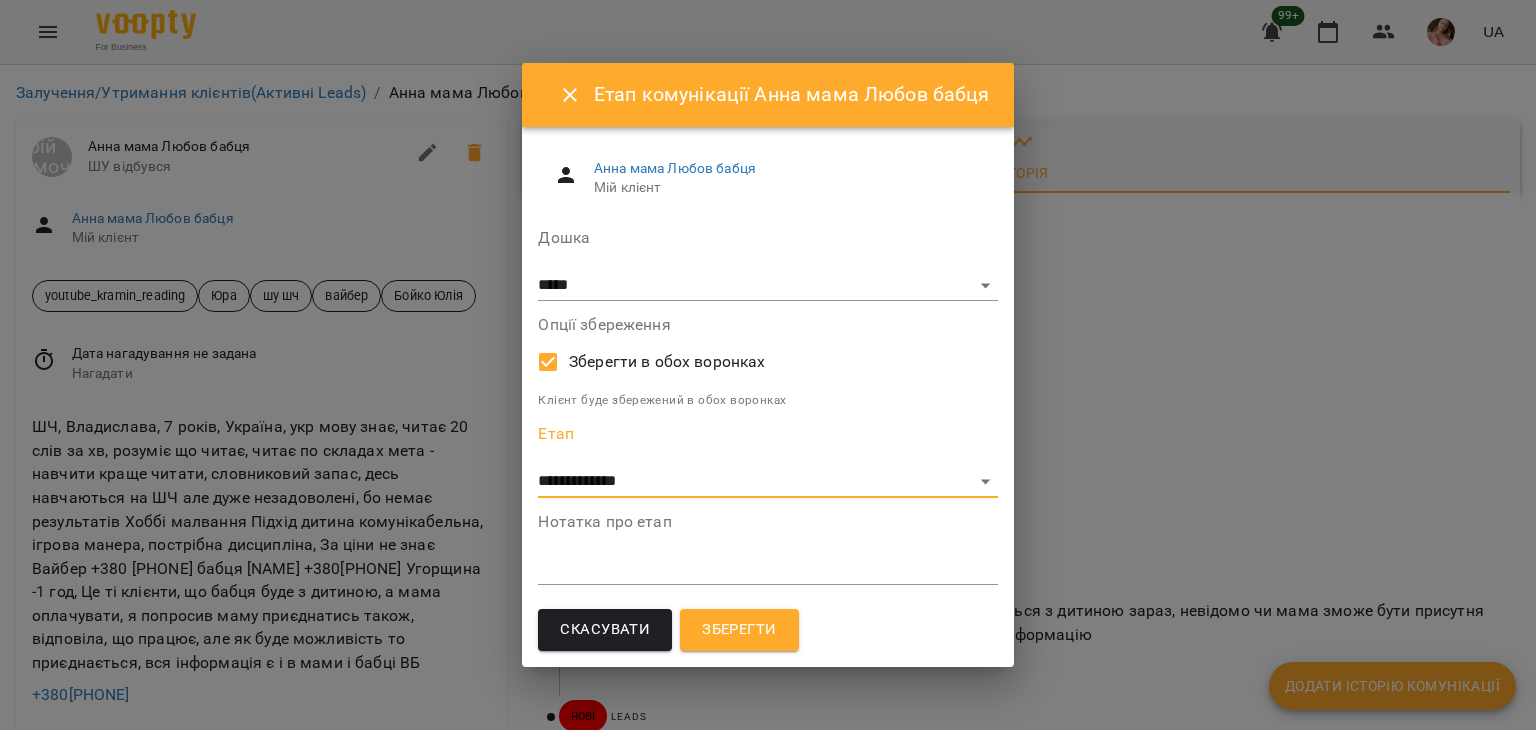 click on "*" at bounding box center (767, 569) 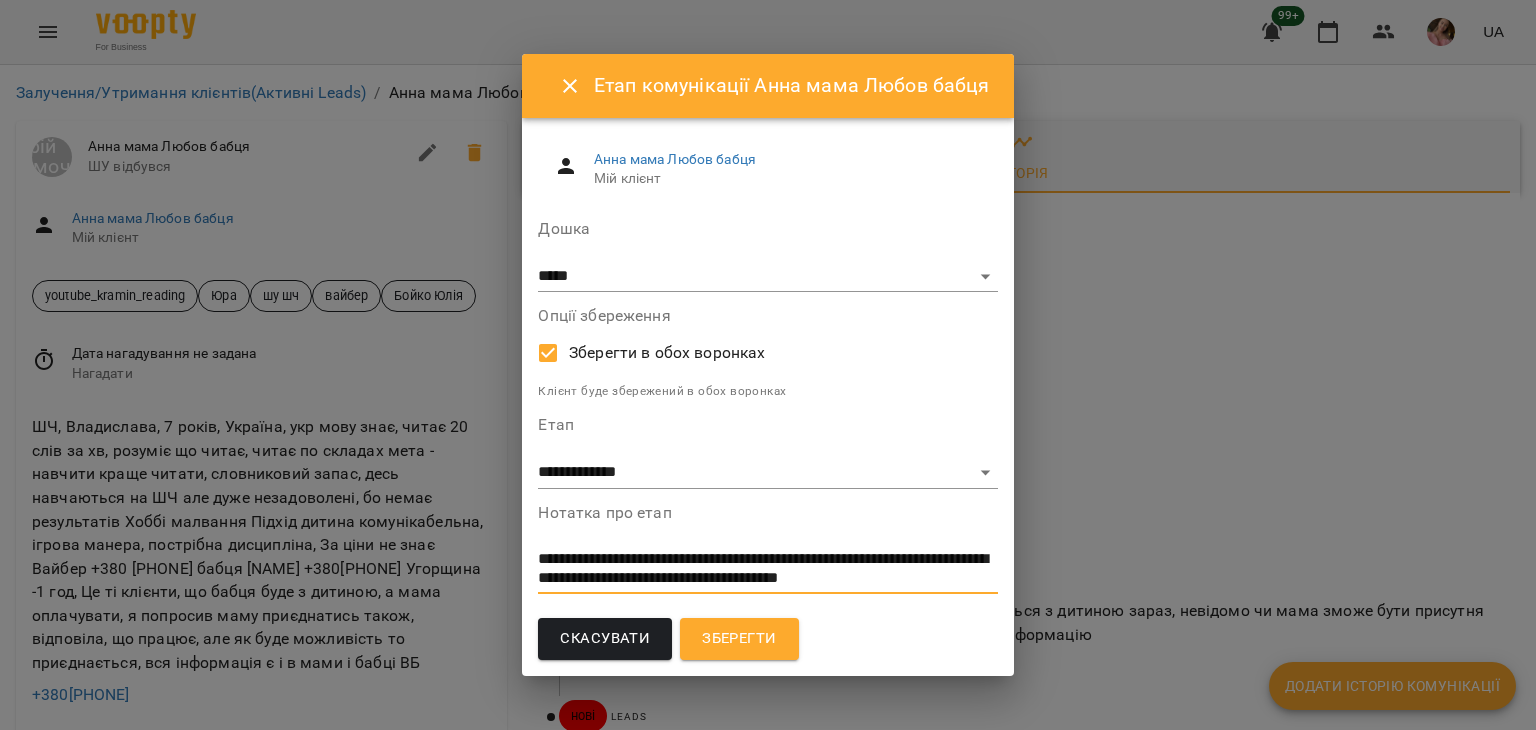 scroll, scrollTop: 0, scrollLeft: 0, axis: both 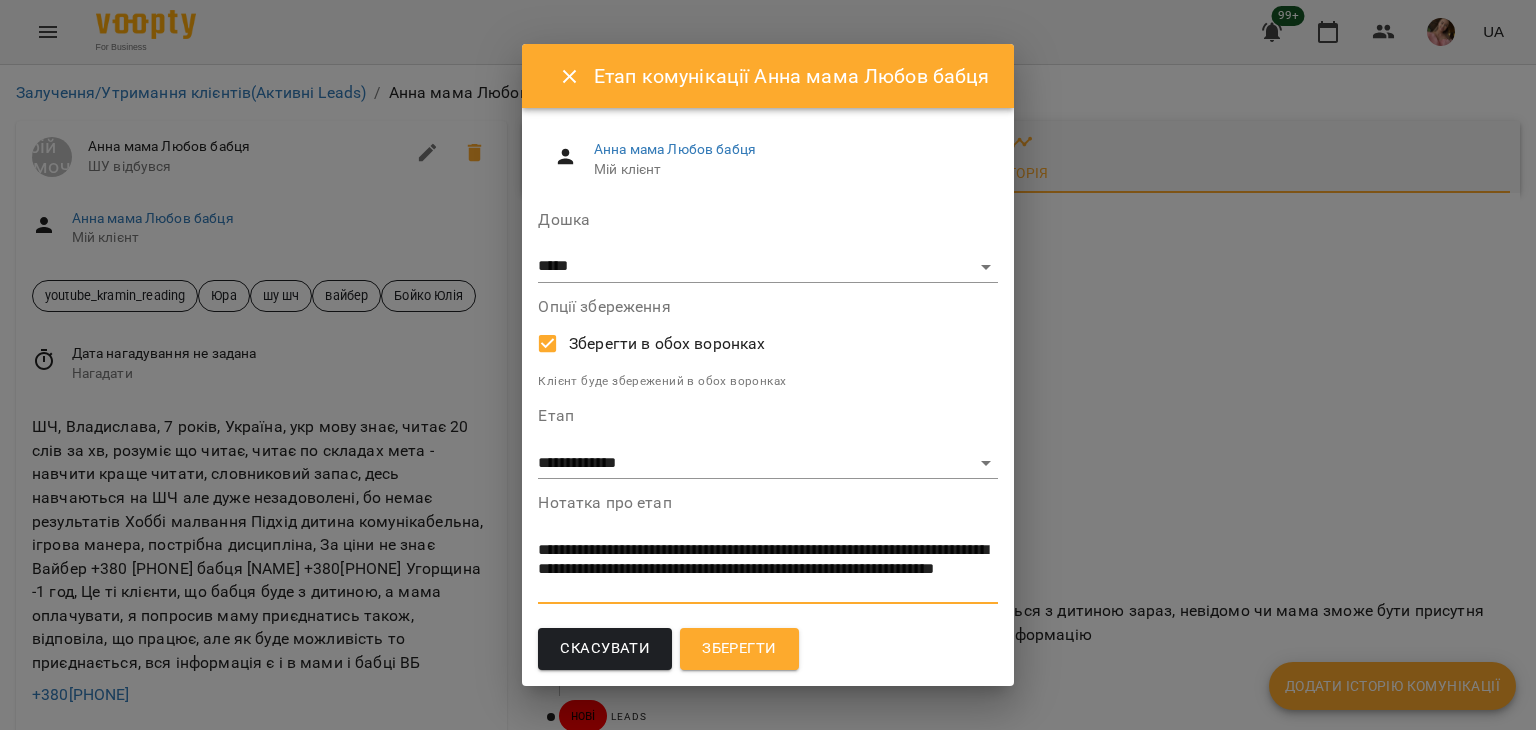 click on "**********" at bounding box center (765, 569) 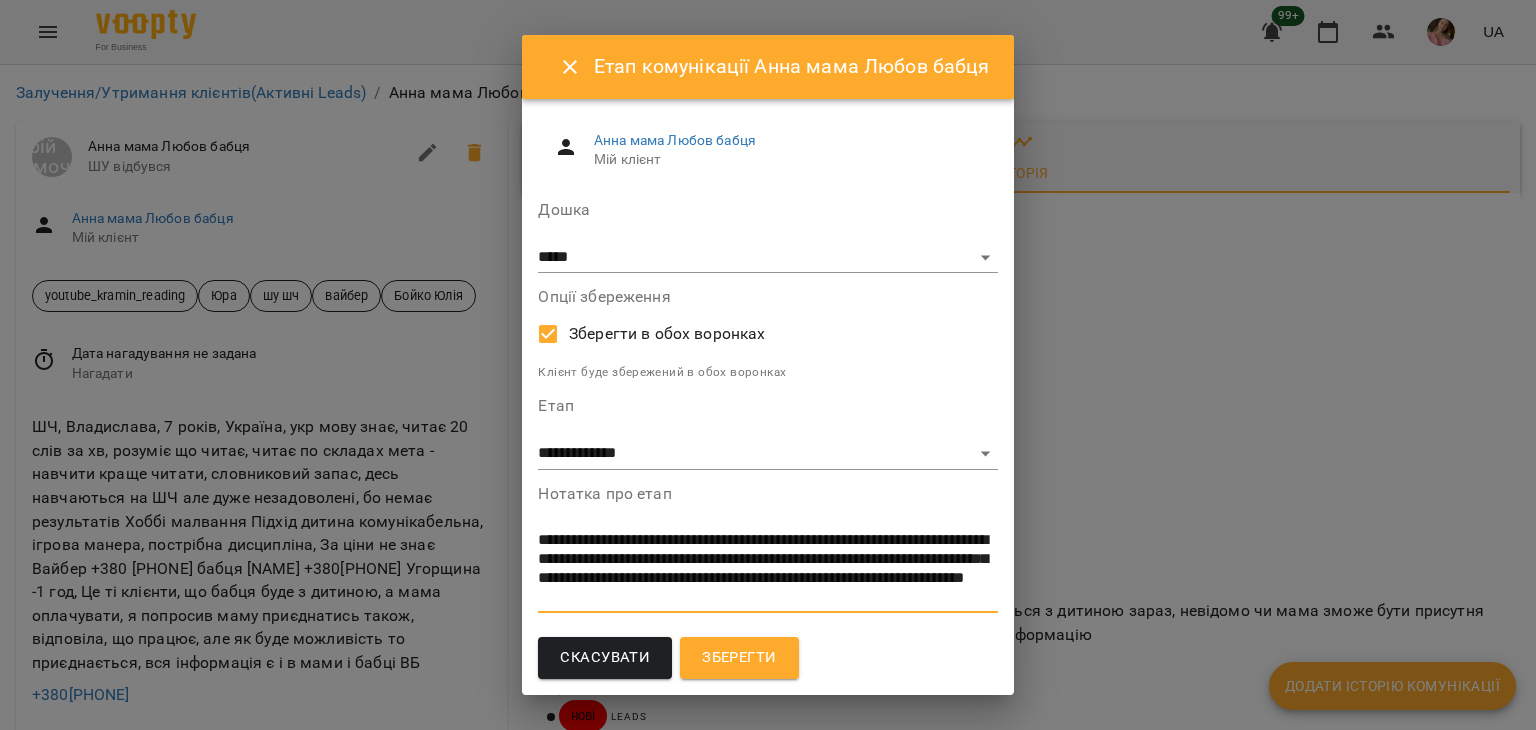 scroll, scrollTop: 0, scrollLeft: 0, axis: both 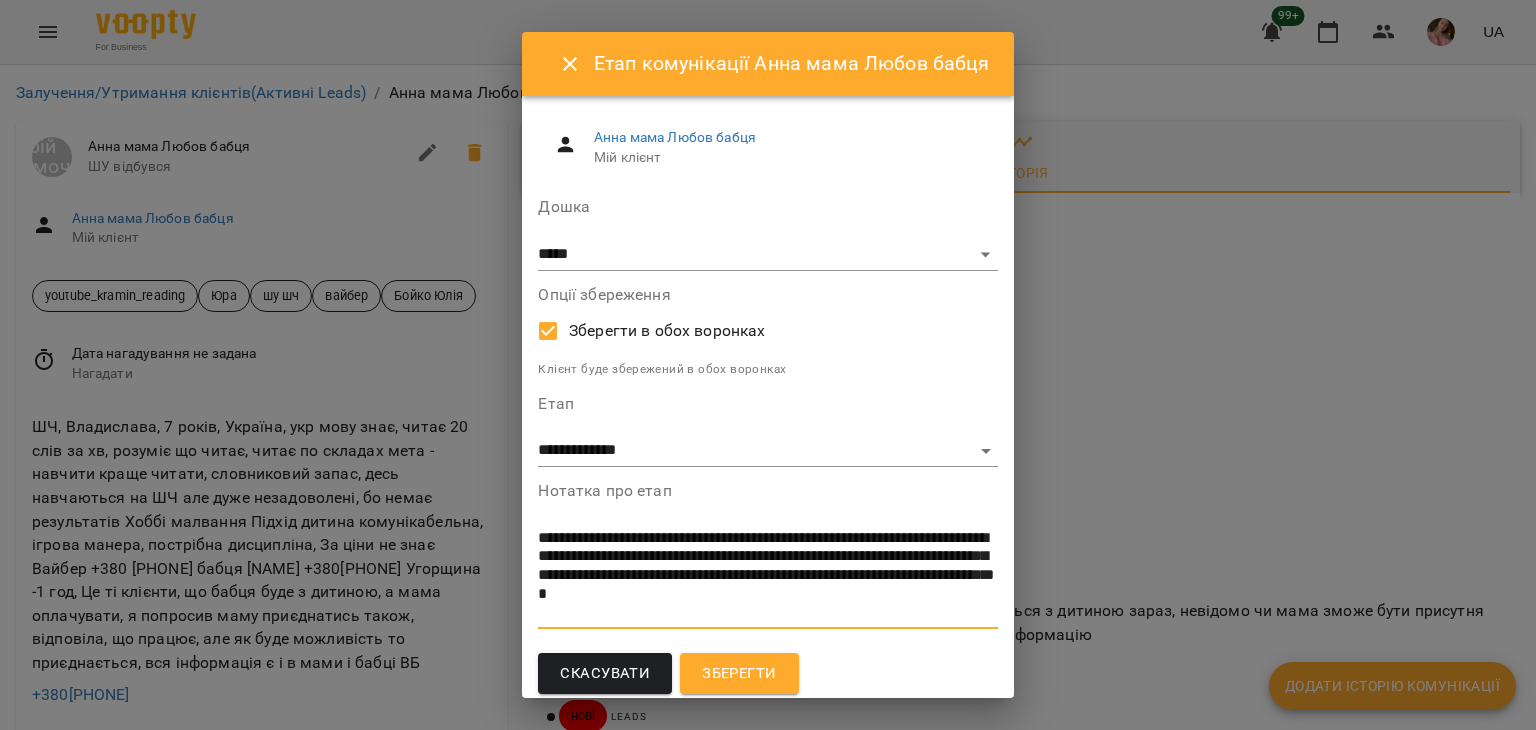click on "**********" at bounding box center [765, 575] 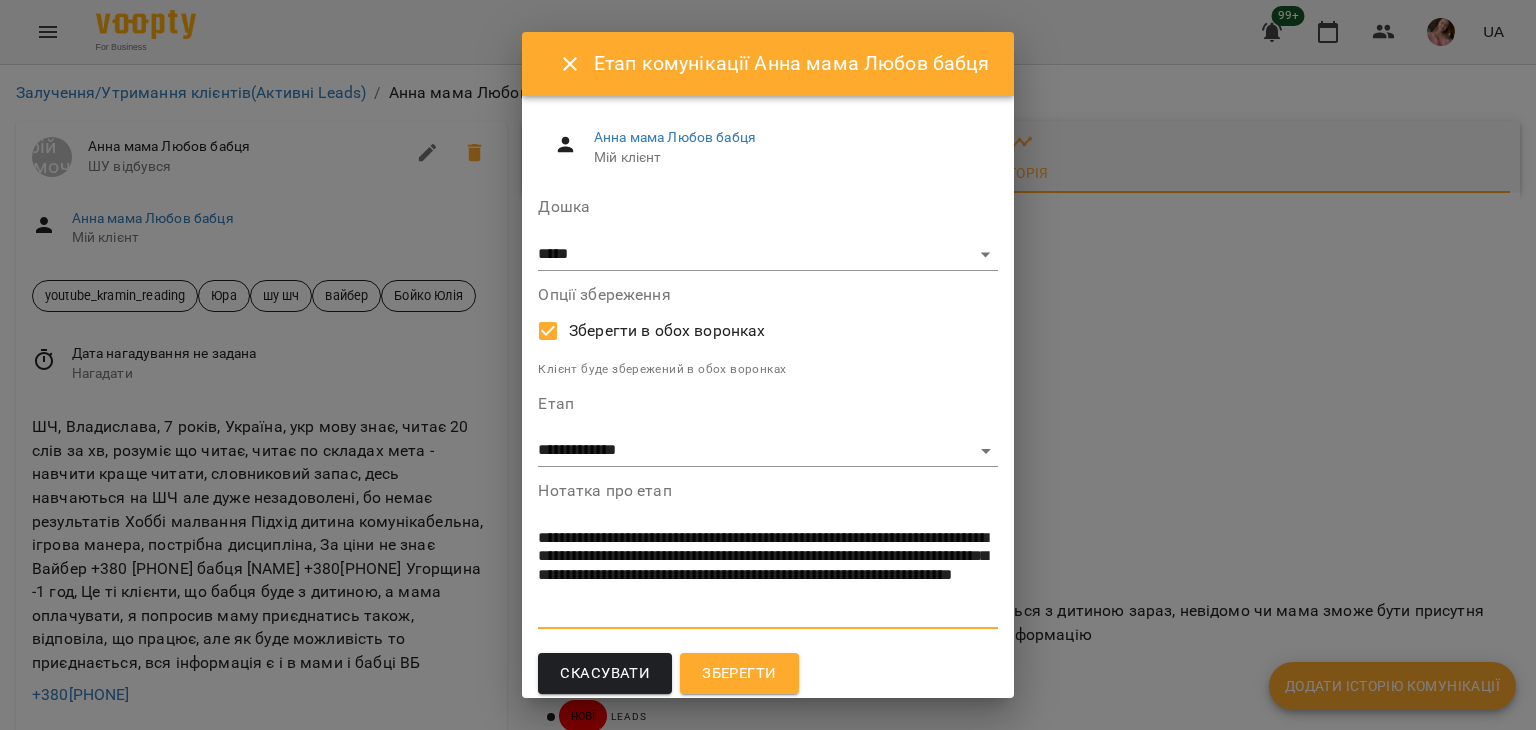 scroll, scrollTop: 0, scrollLeft: 0, axis: both 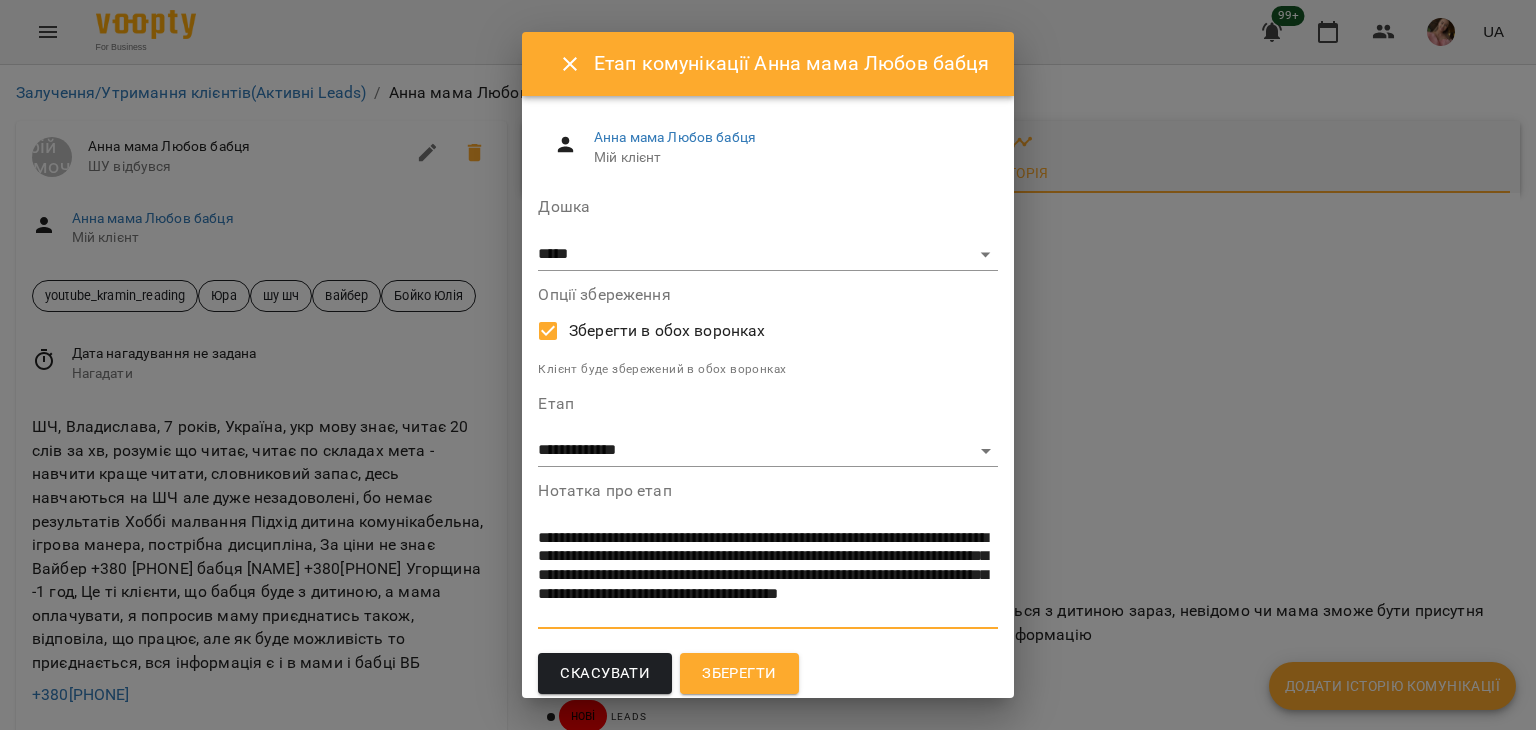 type on "**********" 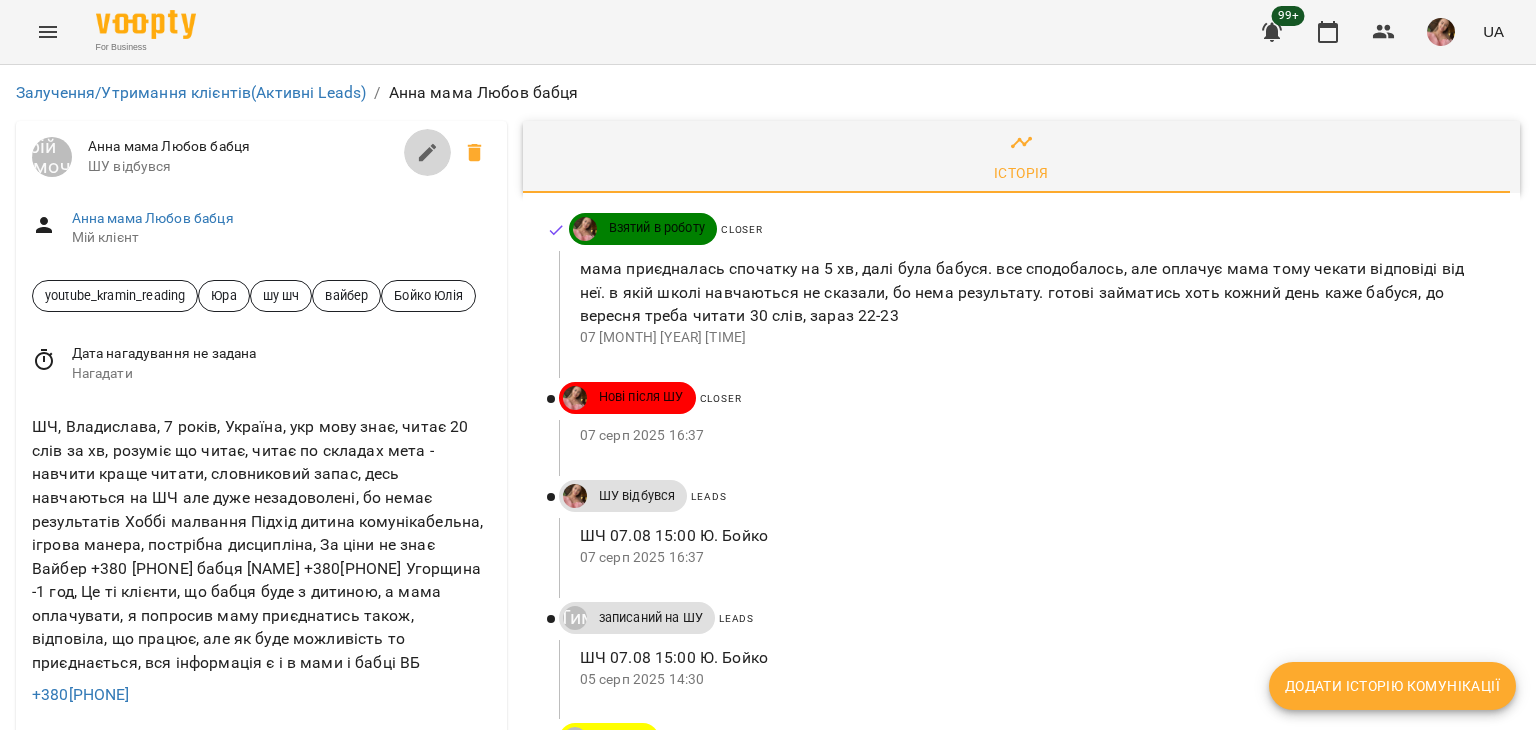 click 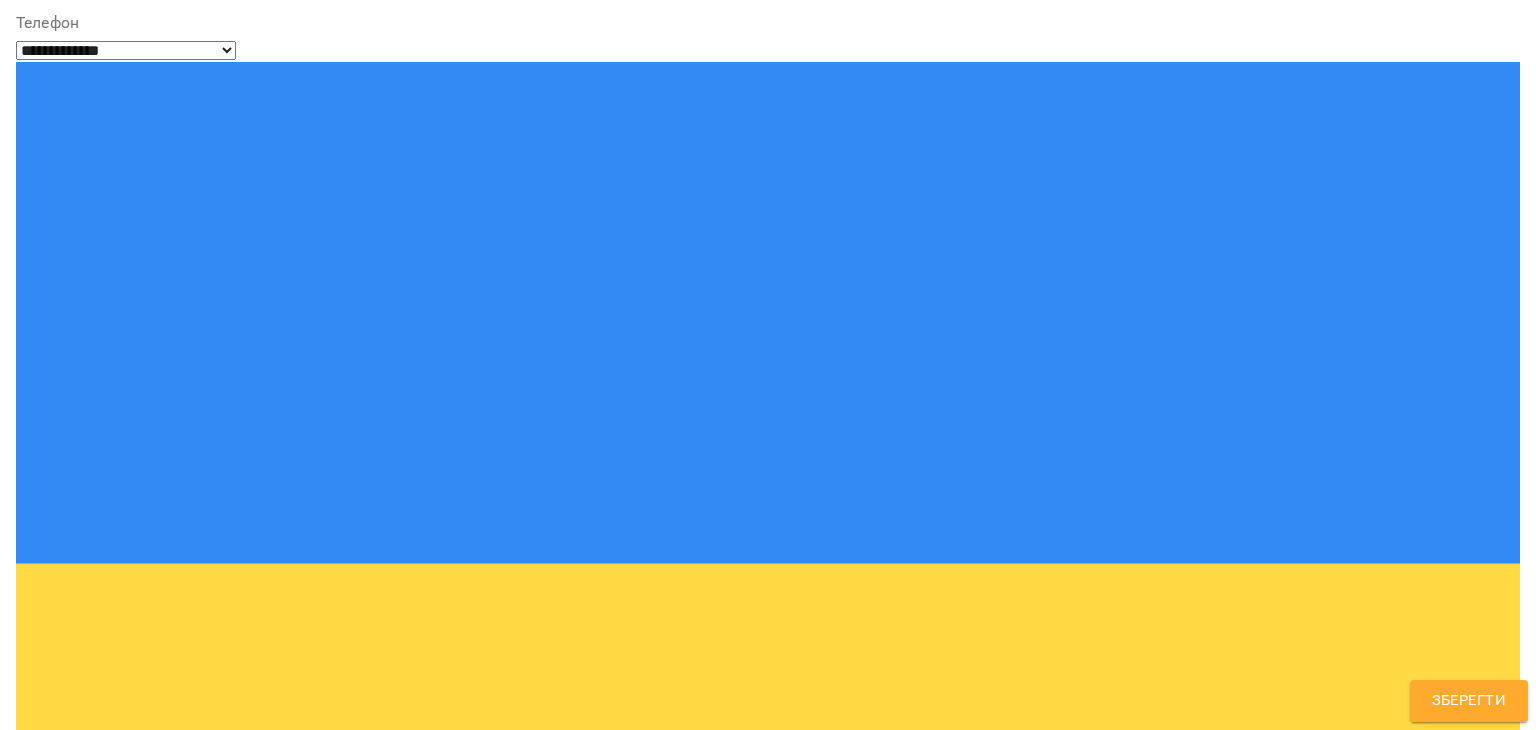 click on "option -10годин focused, 1 of 728. 723 results available. Use Up and Down to choose options, press Enter to select the currently focused option, press Escape to exit the menu, press Tab to select the option and exit the menu. youtube_kramin_reading Юра шу шч вайбер Бойко [FIRST] -10годин -1година -2 години -2години -6годин -7 годин -7годин -8 годин -8годин -9 годин -9годин #N/A +1 година +11 годин +2 години +4 години +місяць в подарунок 0102 0103 0104 0105 0107 0112 0201 0203 0204 0205 0206 0207 0212 0301 0302 0303 0304 0305 0306 0307 0312 0401 0402 0403 0404 0405 0406 0407 0408 0412 0502 0503 0504 0505 0506 0507 0508 0512 0601 0602 0603 0604 0605 0606 0607 0612 0701 0702 0703 0704 0706 0707 0708 0712 0801 0802 0803 0804 0805 0806 0807 0808 0812 0901 0902 0903 0904 0905 0906 0907 0912 10 год різниці 1001 1002 1003 1004 1005 1006 1007 1012 1101 1102 1103 1104 1105 1106 1107" at bounding box center (768, 1303) 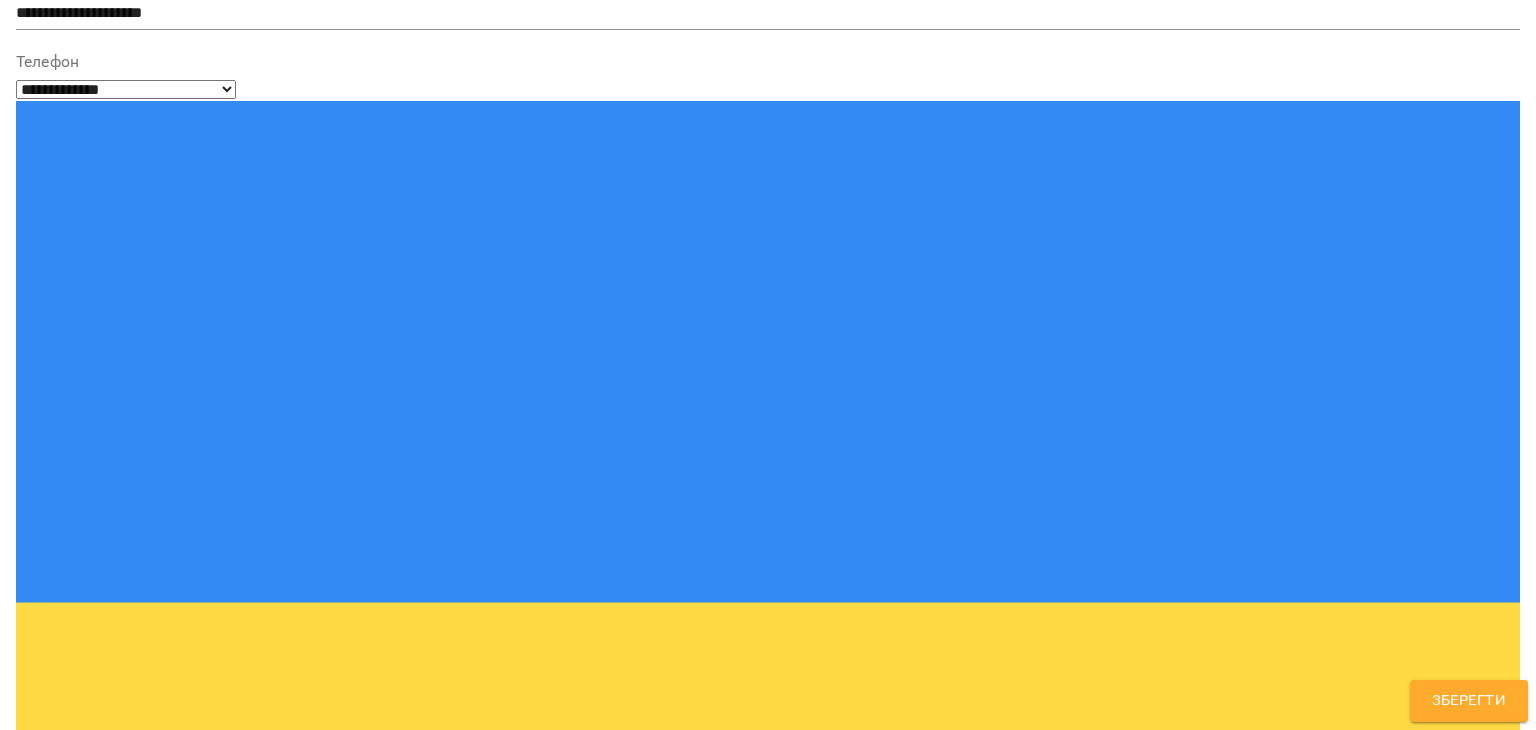 scroll, scrollTop: 260, scrollLeft: 0, axis: vertical 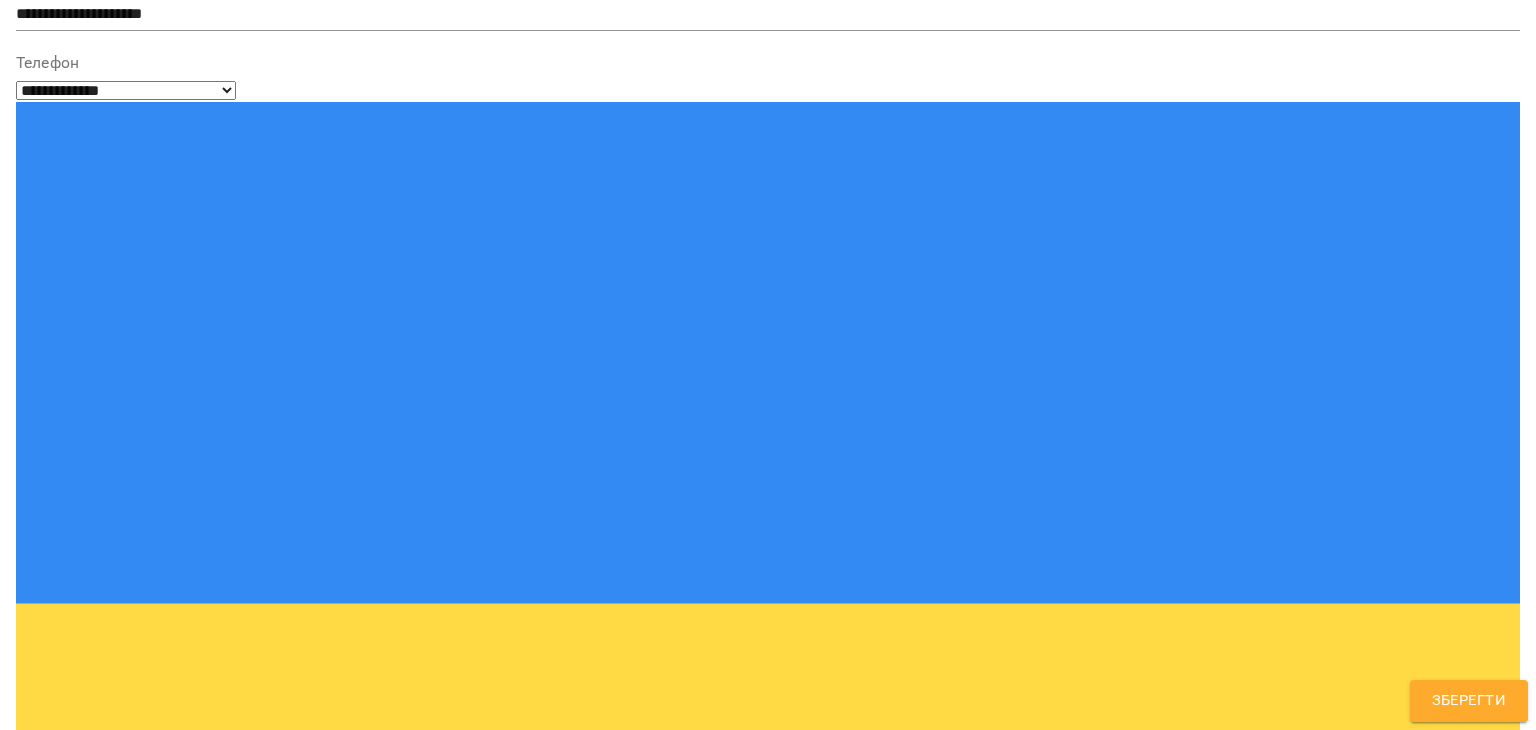 type on "**" 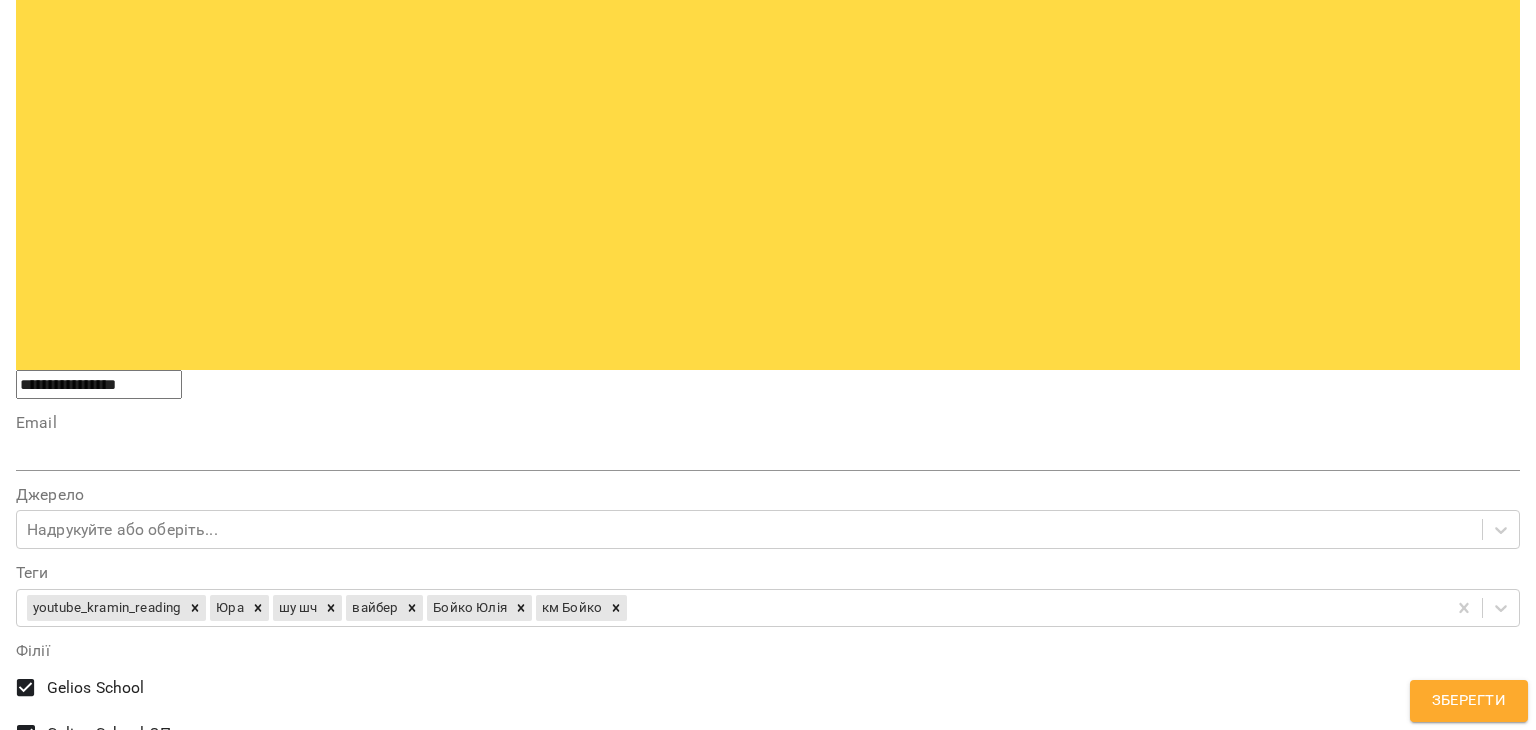 scroll, scrollTop: 1260, scrollLeft: 0, axis: vertical 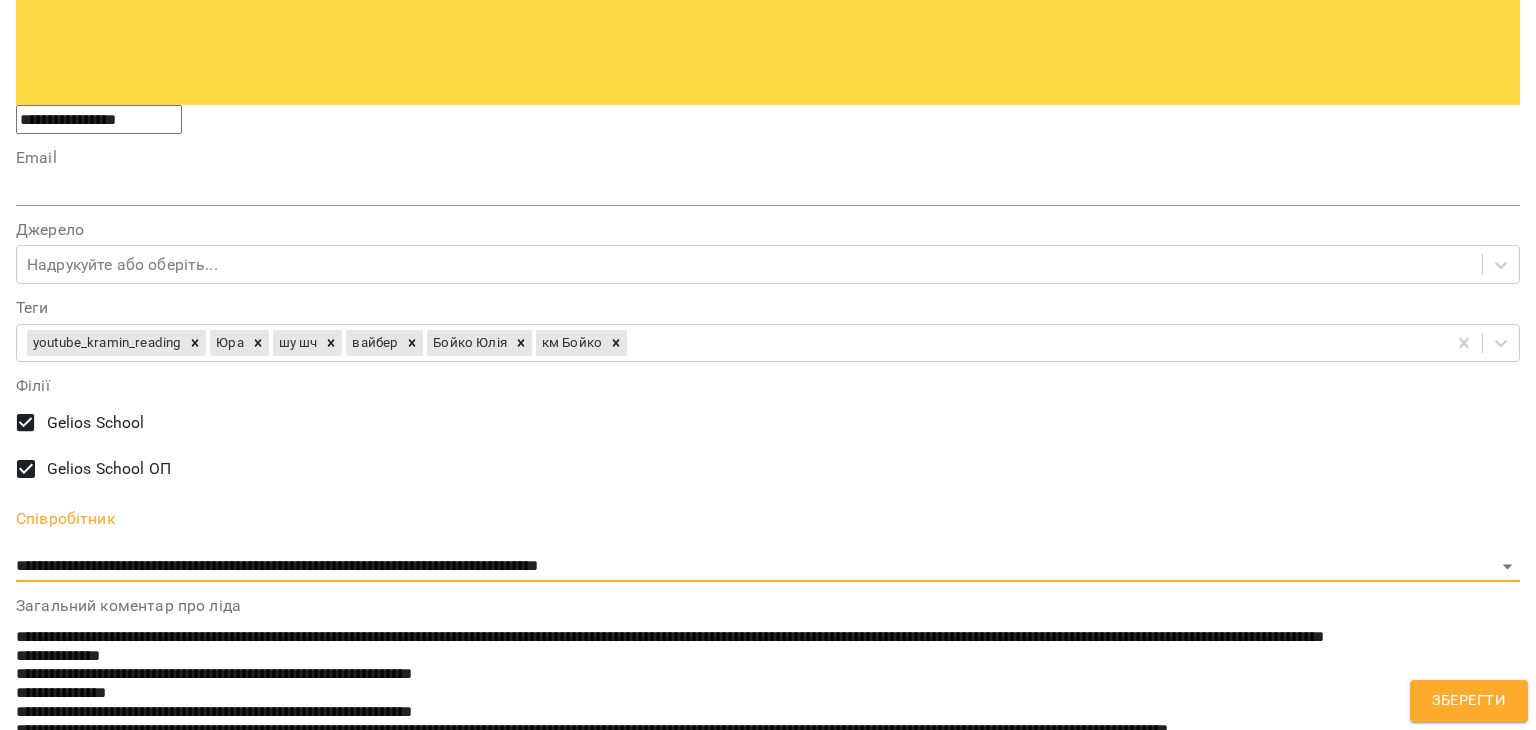 click at bounding box center (768, 1351) 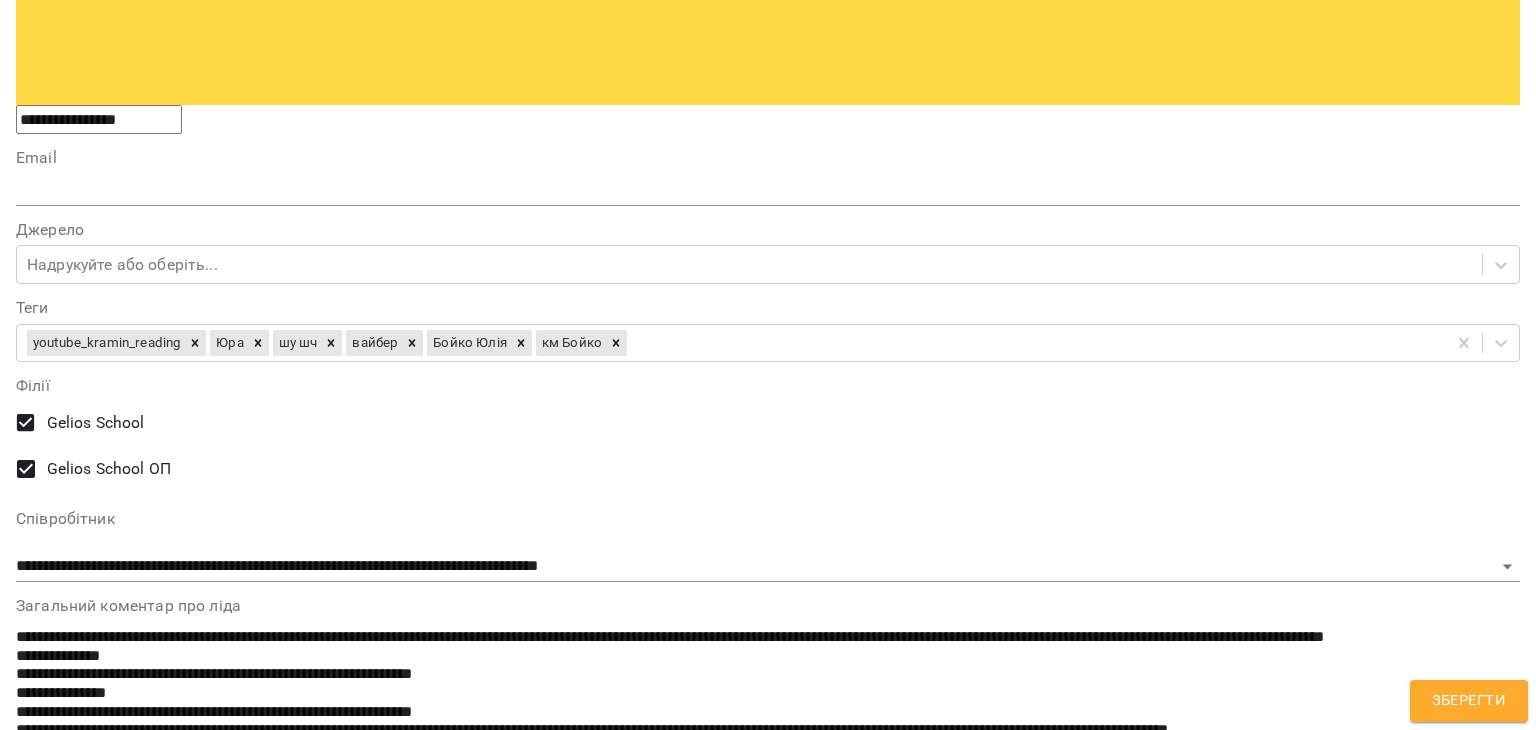 scroll, scrollTop: 0, scrollLeft: 2159, axis: horizontal 